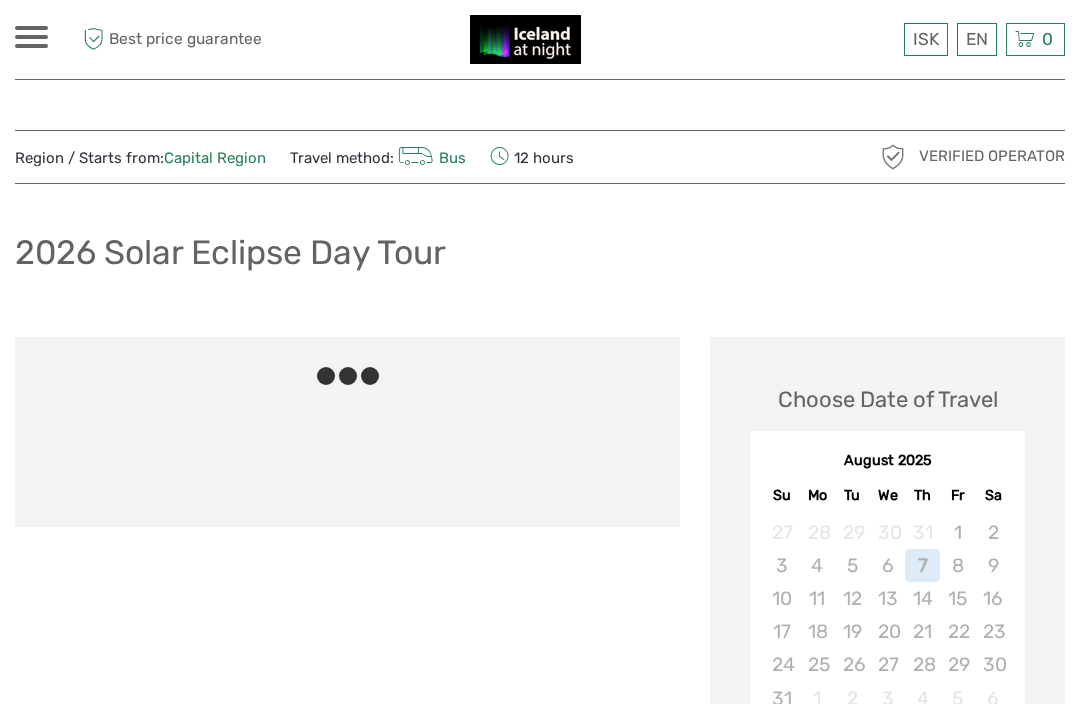 scroll, scrollTop: 0, scrollLeft: 0, axis: both 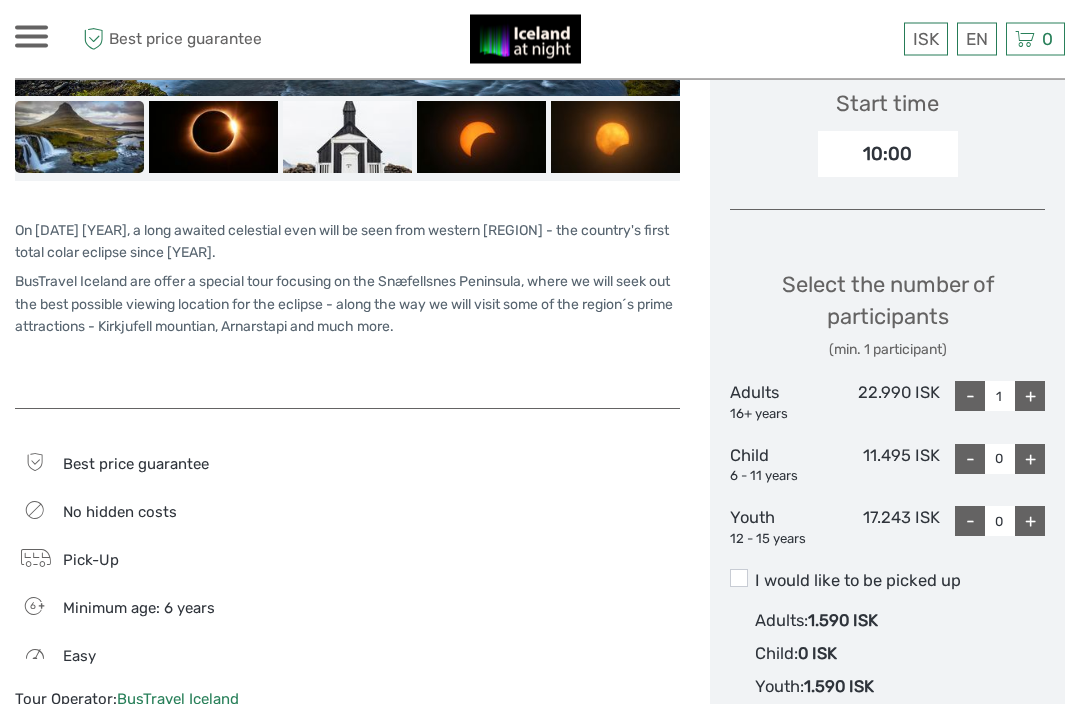 click on "+" 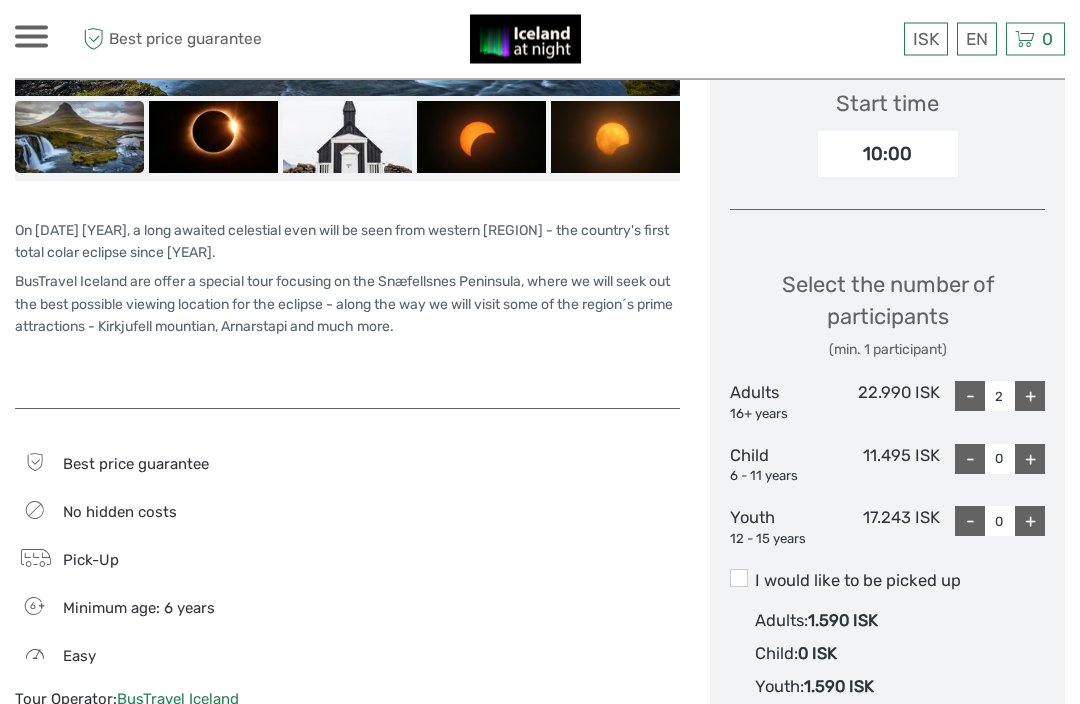 type on "2" 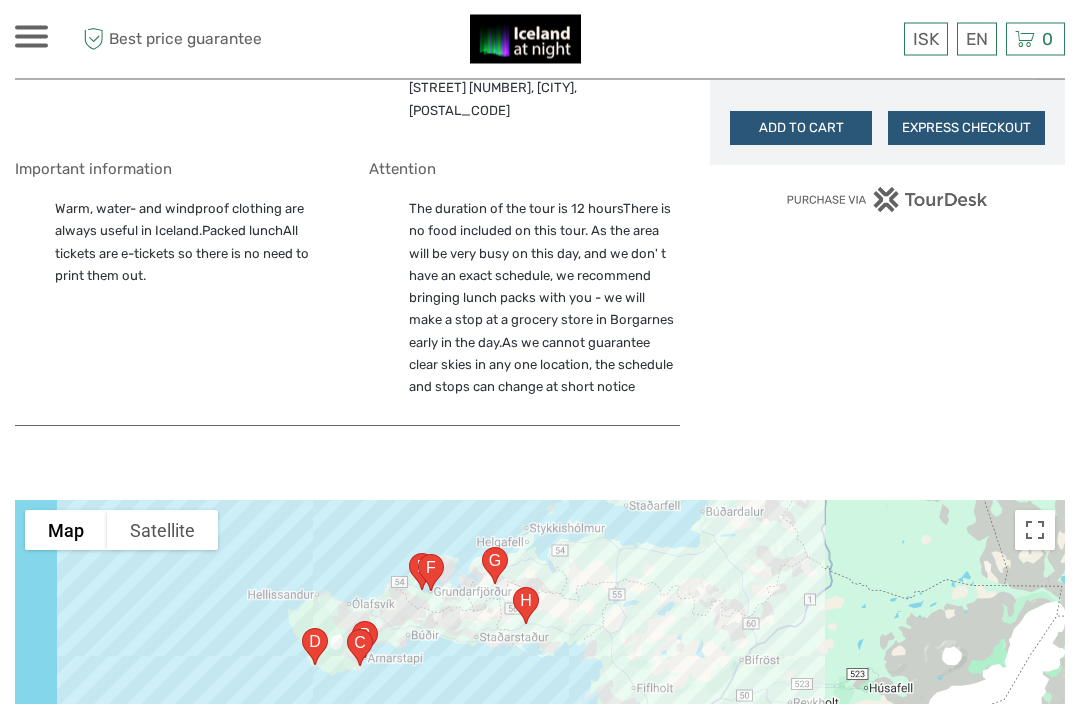 scroll, scrollTop: 1458, scrollLeft: 0, axis: vertical 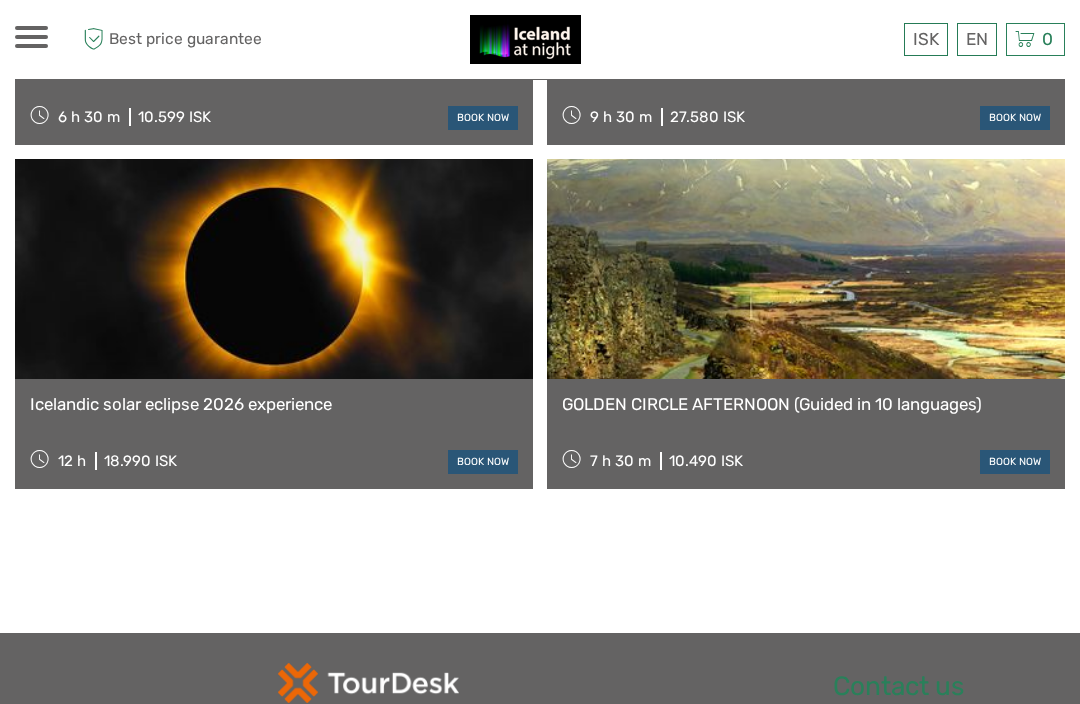 click 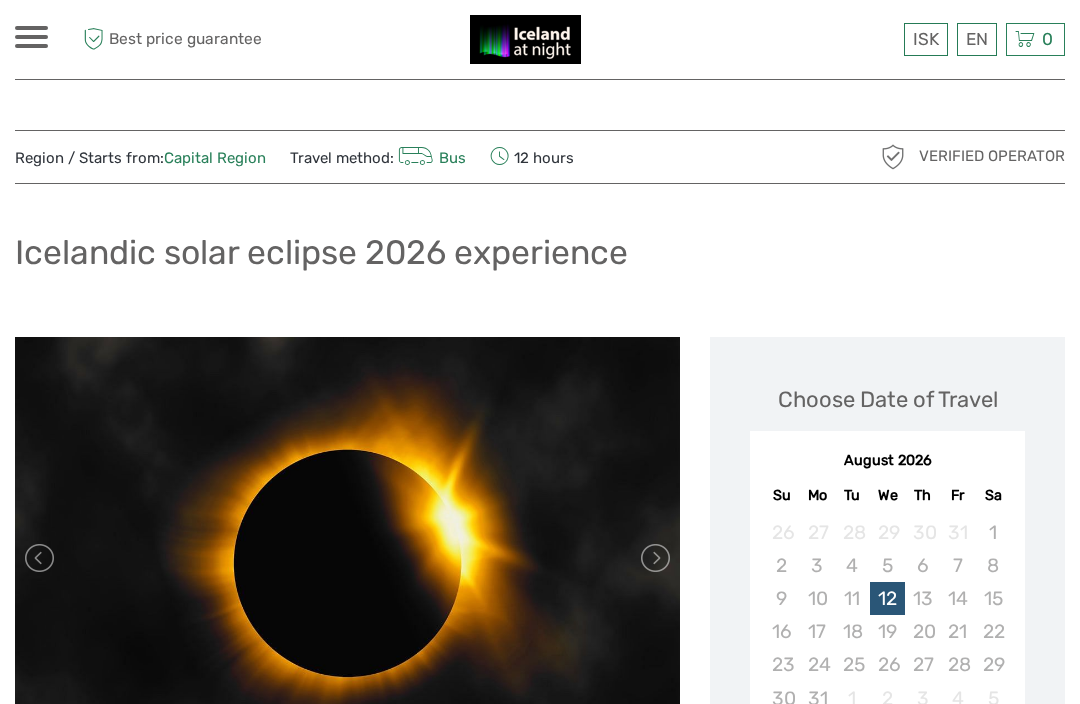 scroll, scrollTop: 0, scrollLeft: 0, axis: both 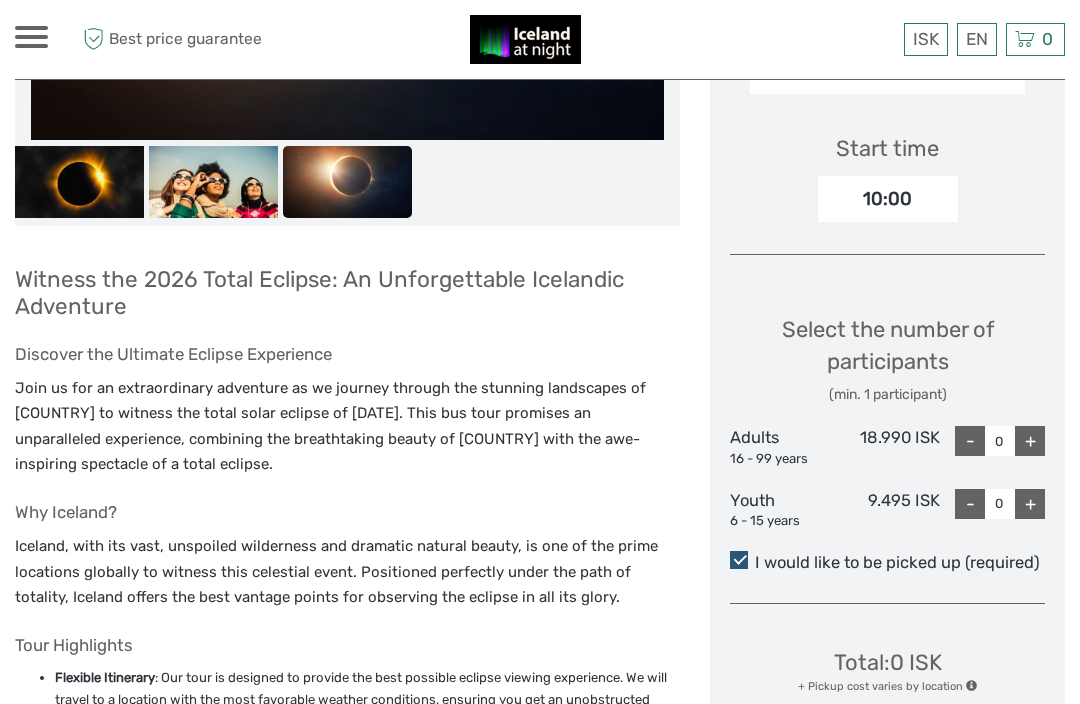 click on "+" at bounding box center [1030, 441] 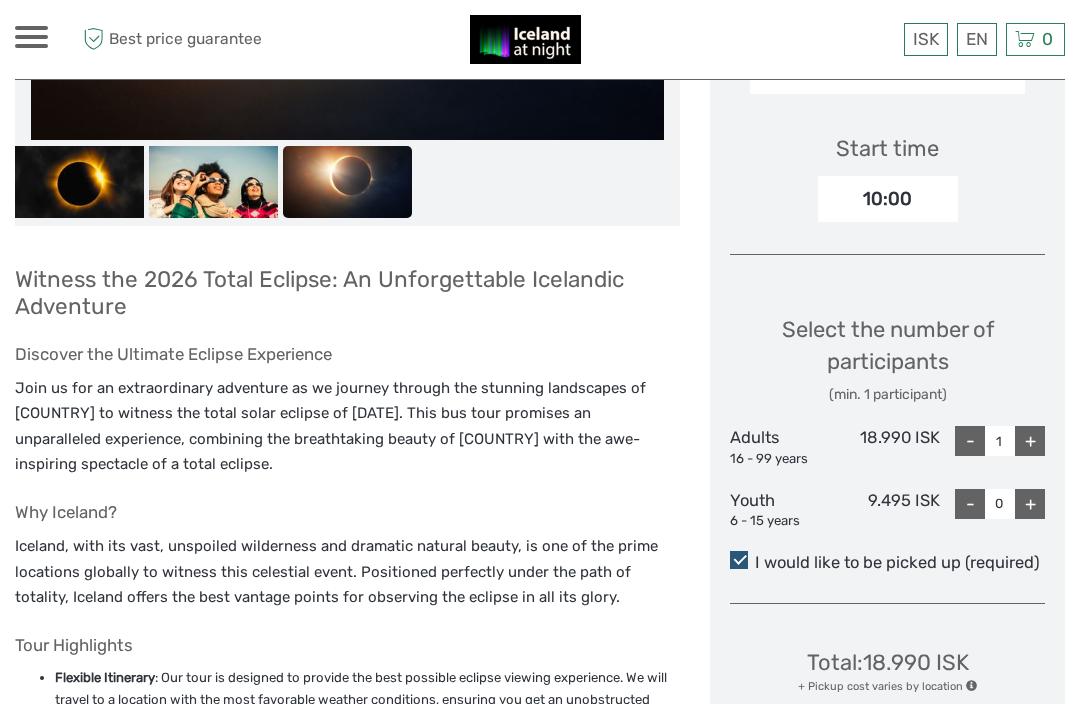click on "Choose Date of Travel [MONTH] [YEAR] Su Mo Tu We Th Fr Sa 26 27 28 29 30 31 1 2 3 4 5 6 7 8 9 10 11 12 13 14 15 16 17 18 19 20 21 22 23 24 25 26 27 28 29 30 31 1 2 3 4 5 Start time [TIME] Select the number of participants (min. 1 participant) Adults 16 - 99 years [PRICE] - 1 + Youth 6 - 15 years [PRICE] - 0 + I would like to be picked up (required) Total : [PRICE] + Pickup cost varies by location Best price guarantee ADD TO CART EXPRESS CHECKOUT" at bounding box center [887, 268] 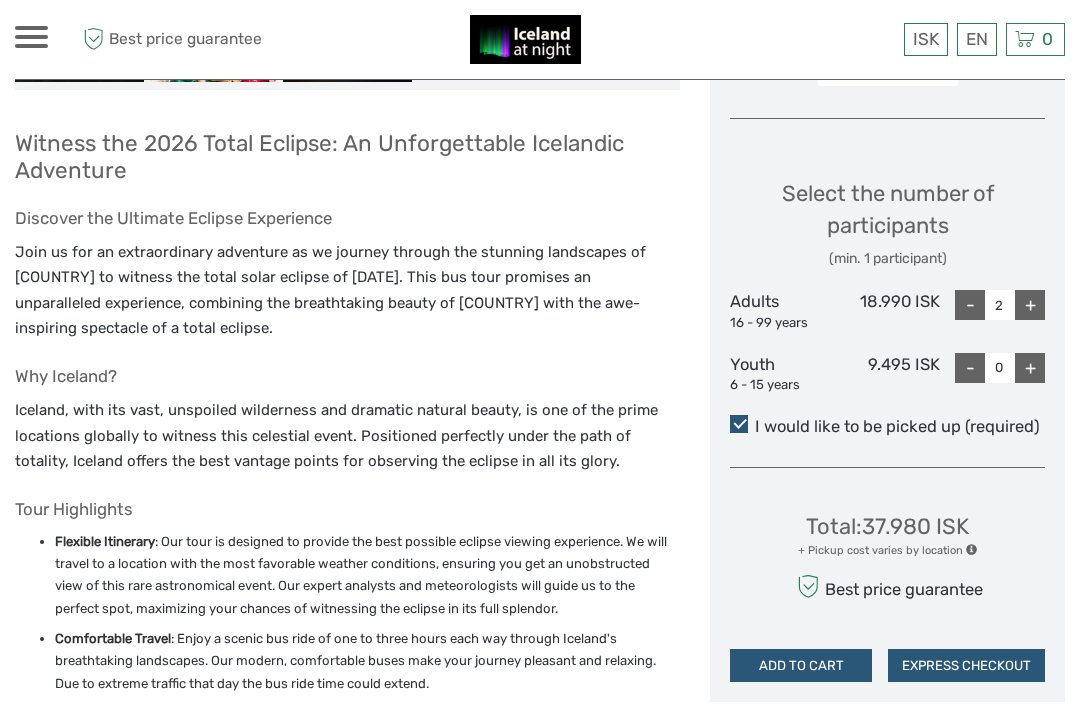 scroll, scrollTop: 774, scrollLeft: 0, axis: vertical 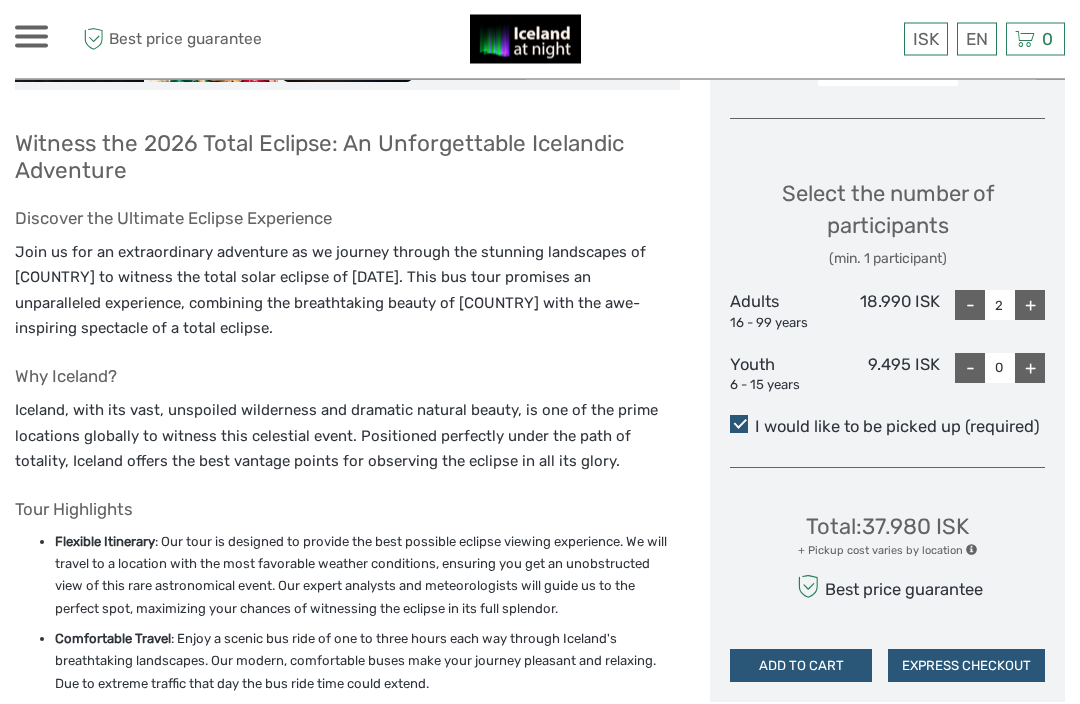 click on "-" at bounding box center [970, 306] 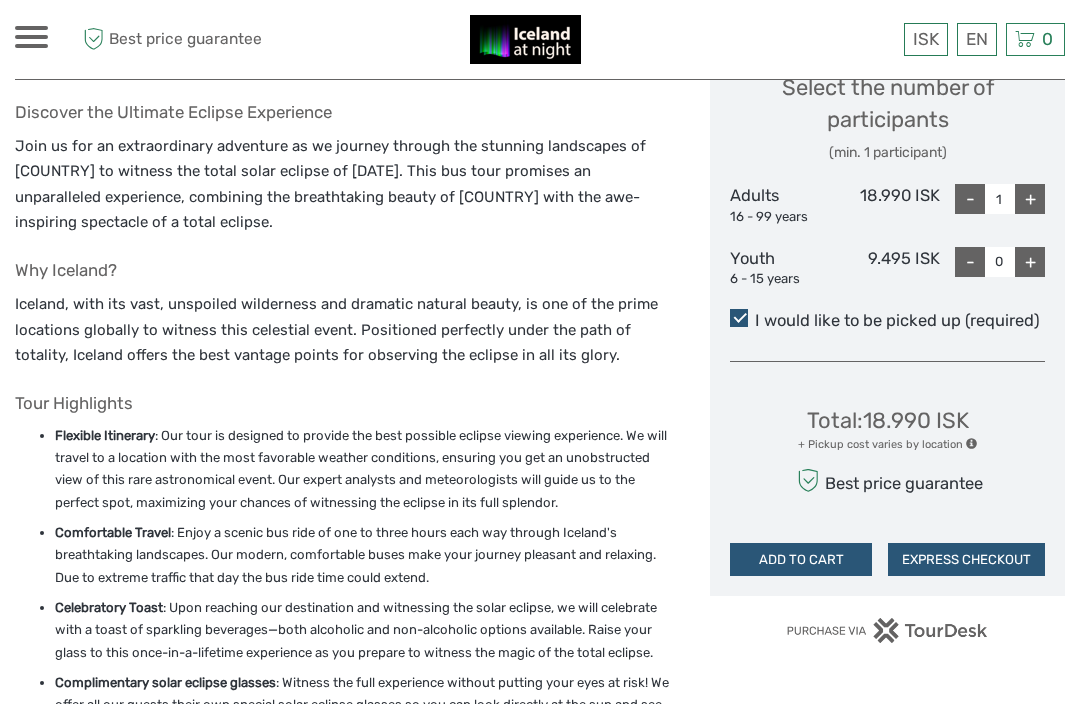 scroll, scrollTop: 866, scrollLeft: 0, axis: vertical 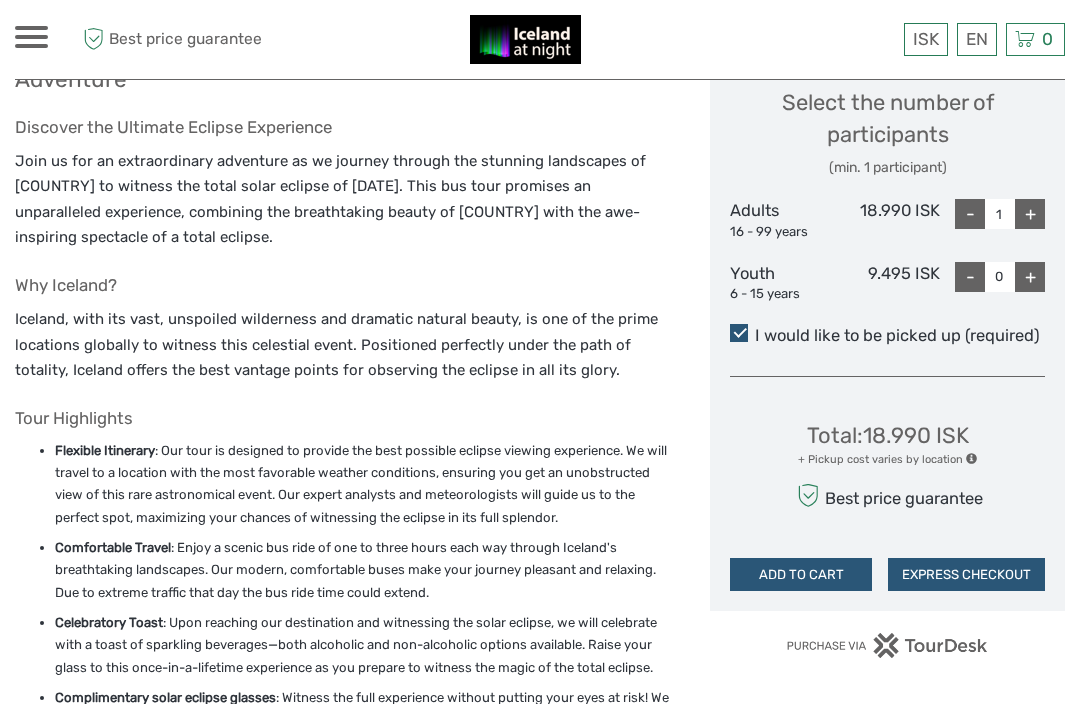 click on "+" at bounding box center [1030, 214] 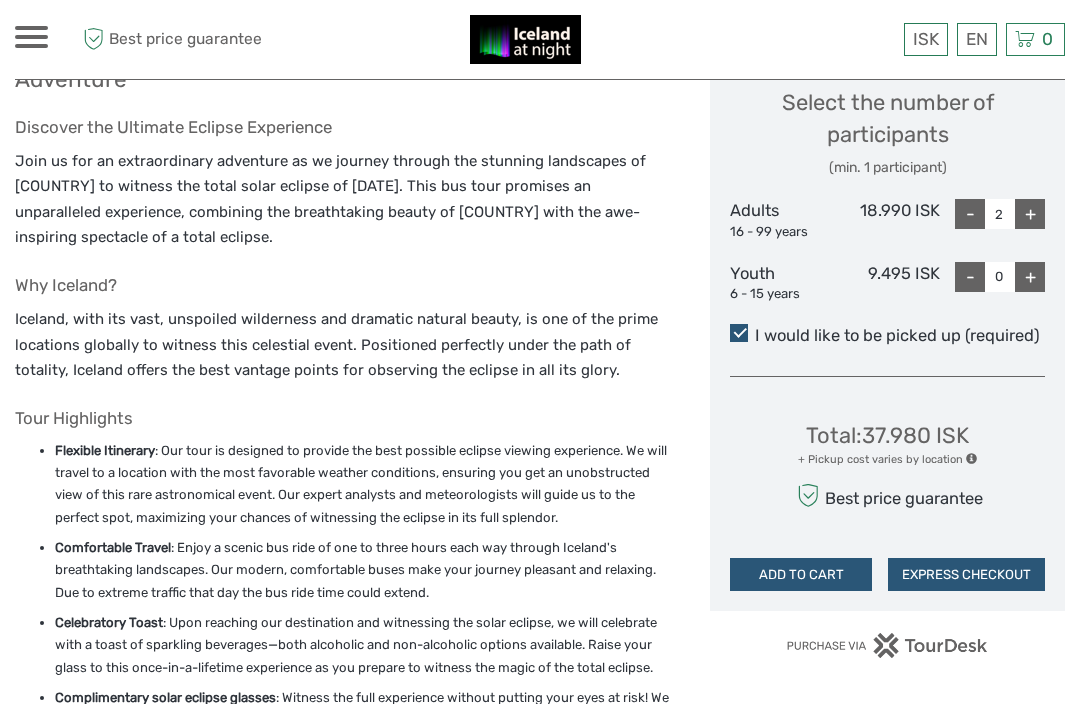 click on "ADD TO CART" at bounding box center [801, 575] 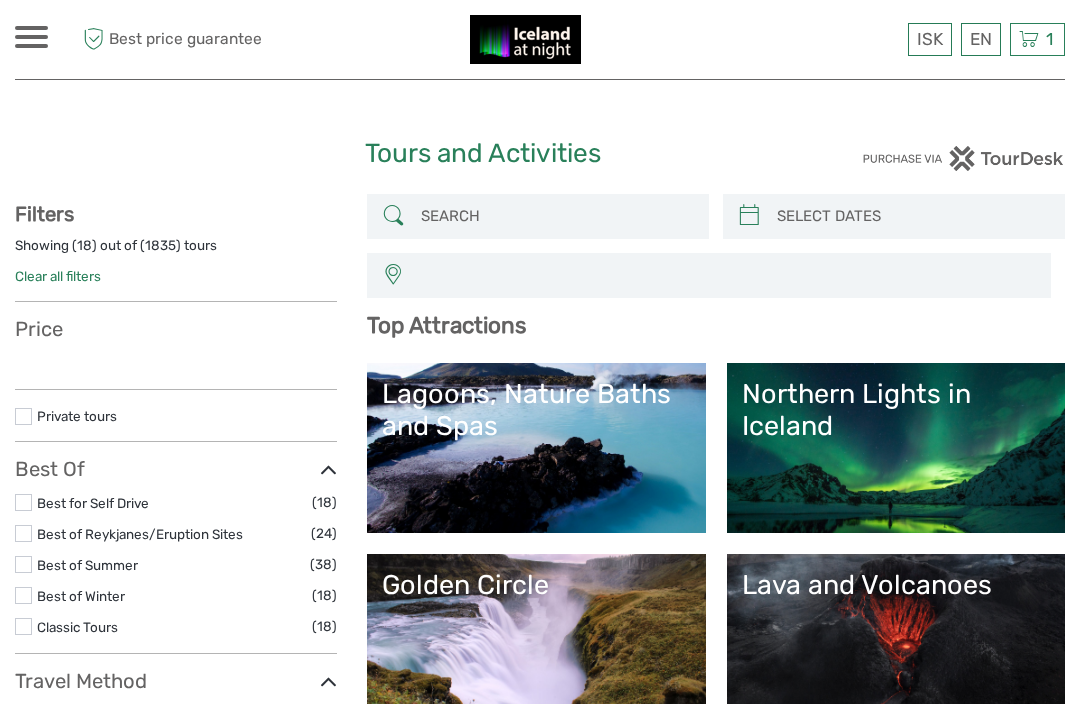 select 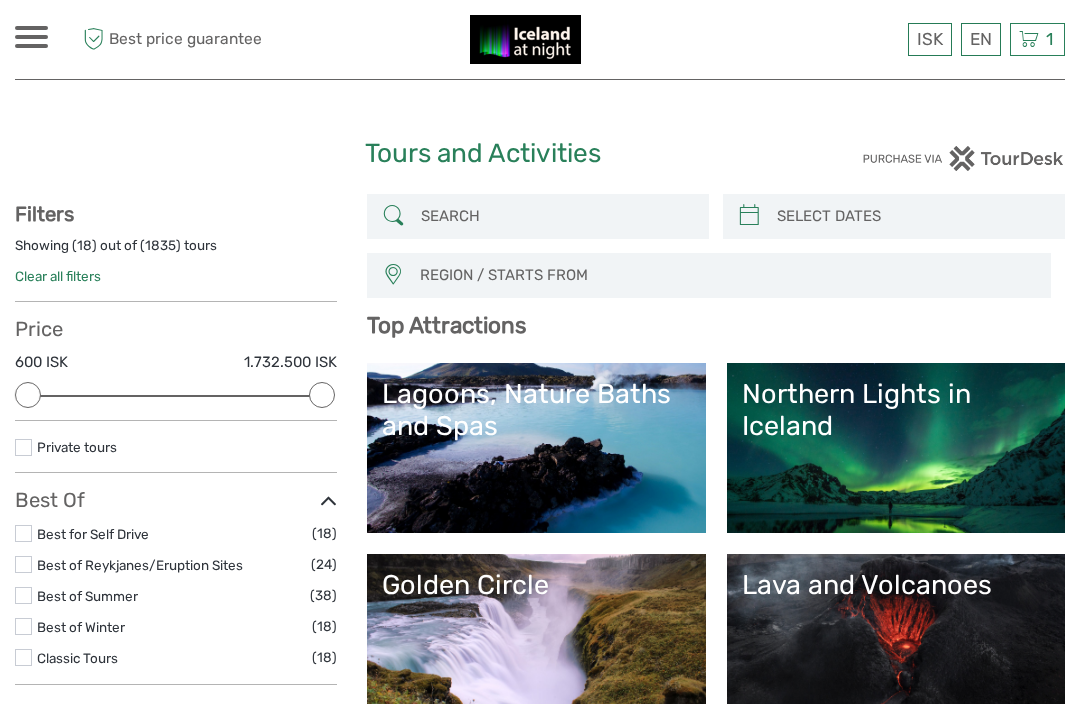 scroll, scrollTop: 0, scrollLeft: 0, axis: both 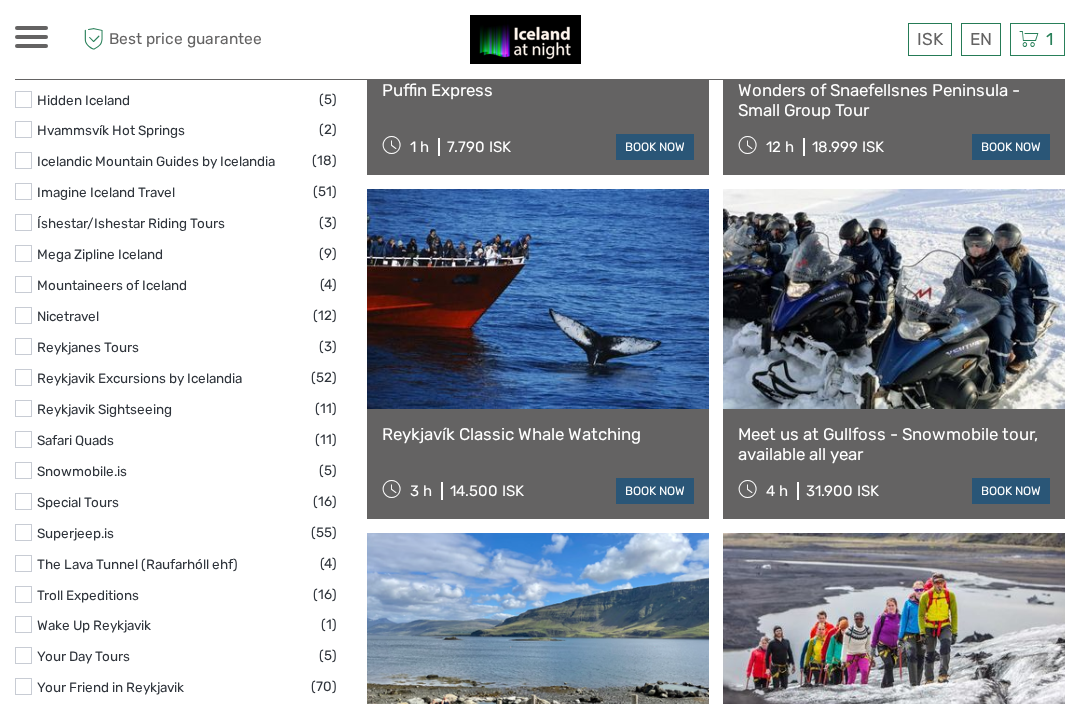 click at bounding box center [328, 742] 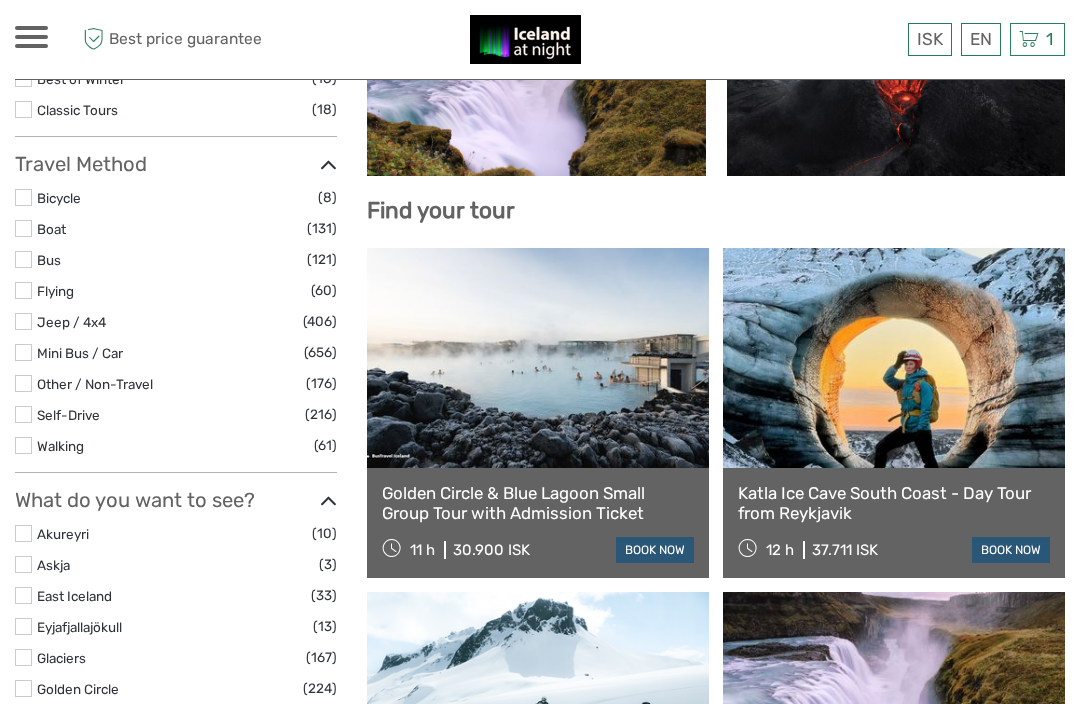 scroll, scrollTop: 533, scrollLeft: 0, axis: vertical 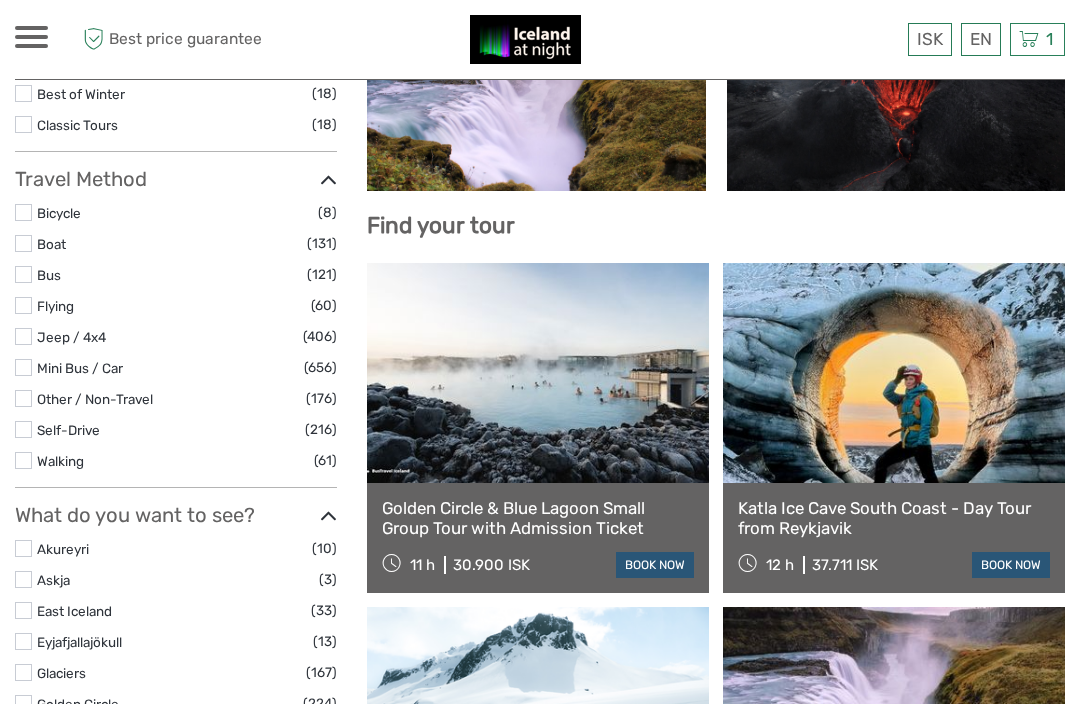 click at bounding box center (1029, 39) 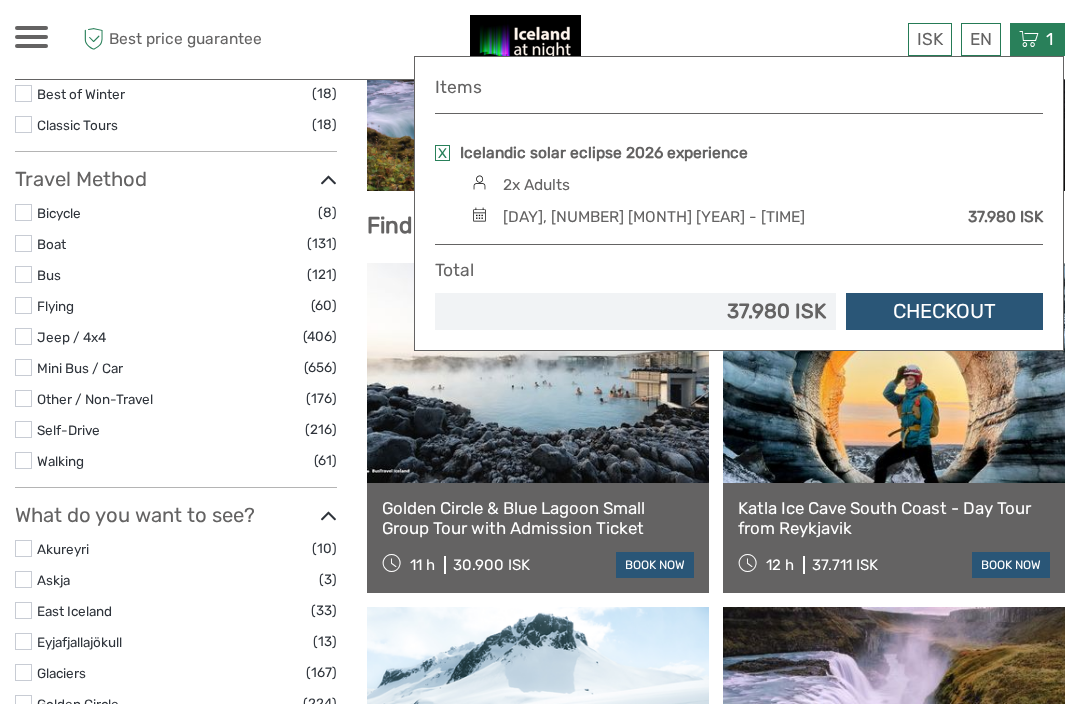 click on "Icelandic solar eclipse 2026 experience" 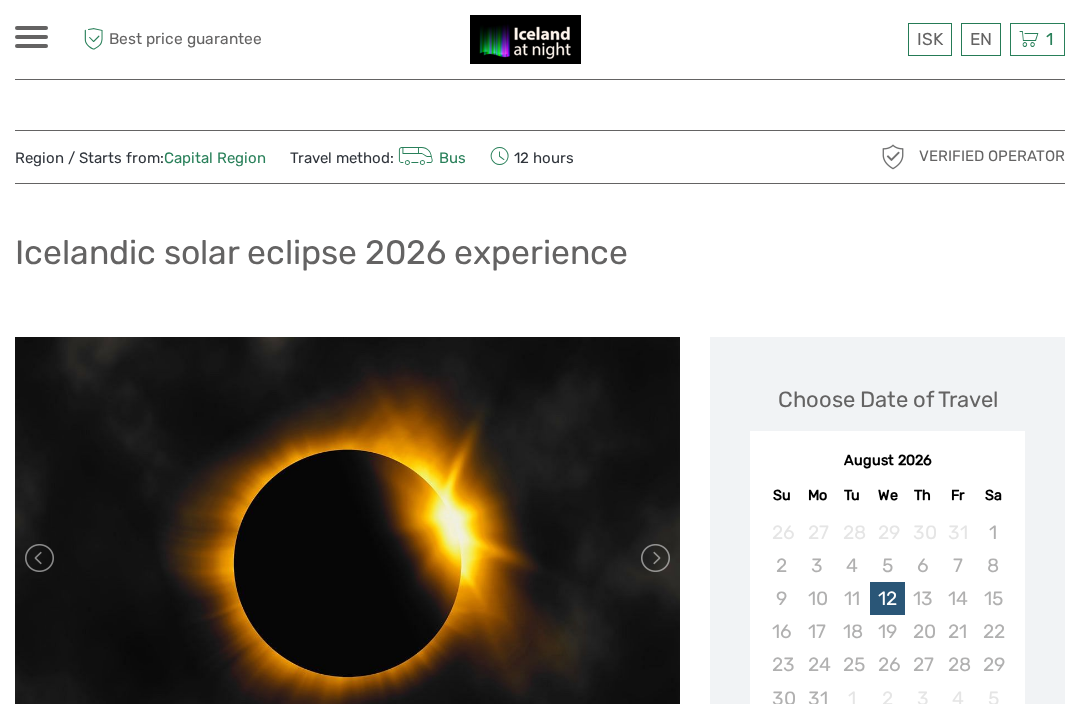 scroll, scrollTop: 0, scrollLeft: 0, axis: both 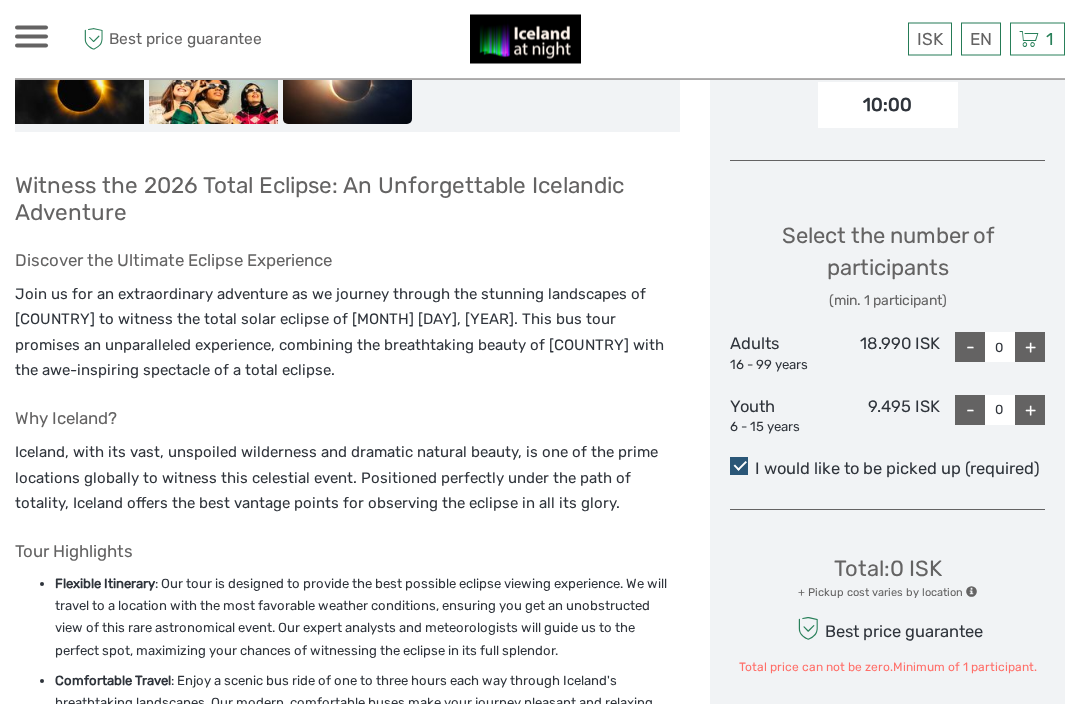 click at bounding box center (739, 467) 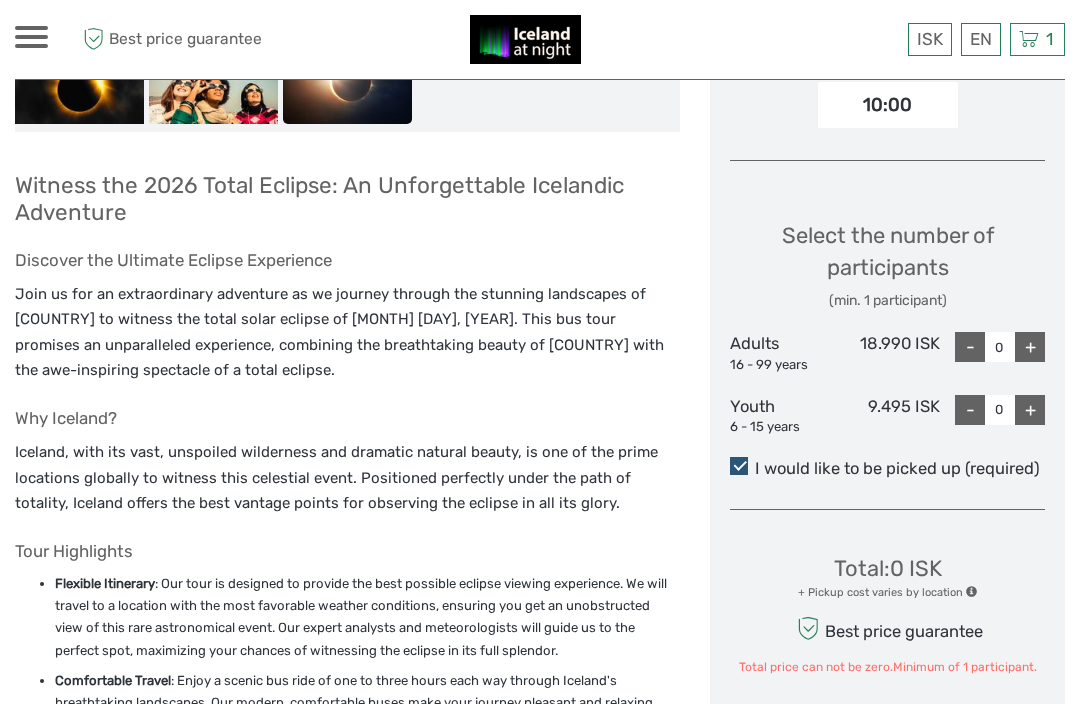 click on "I would like to be picked up (required)" at bounding box center [887, 469] 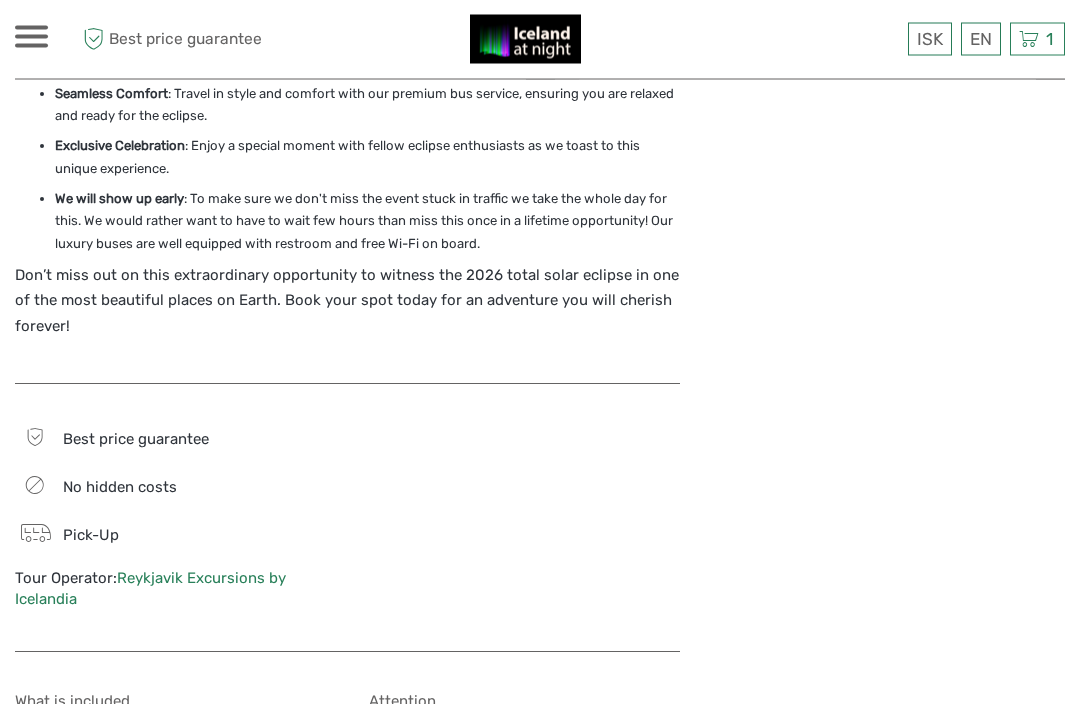 scroll, scrollTop: 1836, scrollLeft: 0, axis: vertical 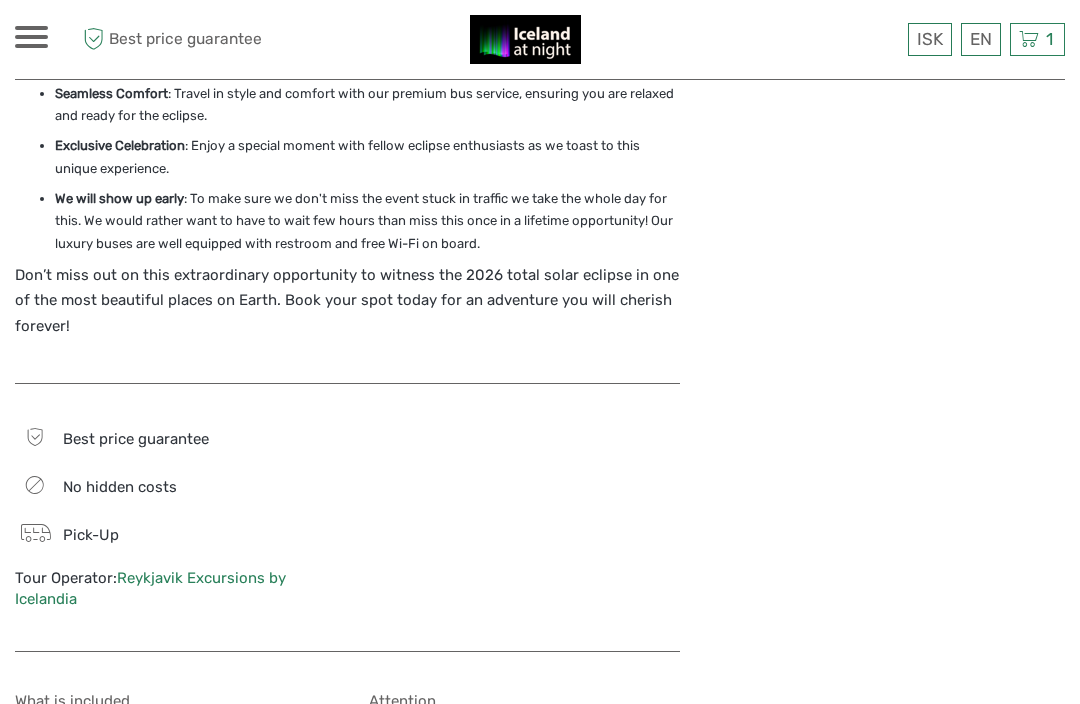 click on "Reykjavik Excursions by Icelandia" at bounding box center [150, 588] 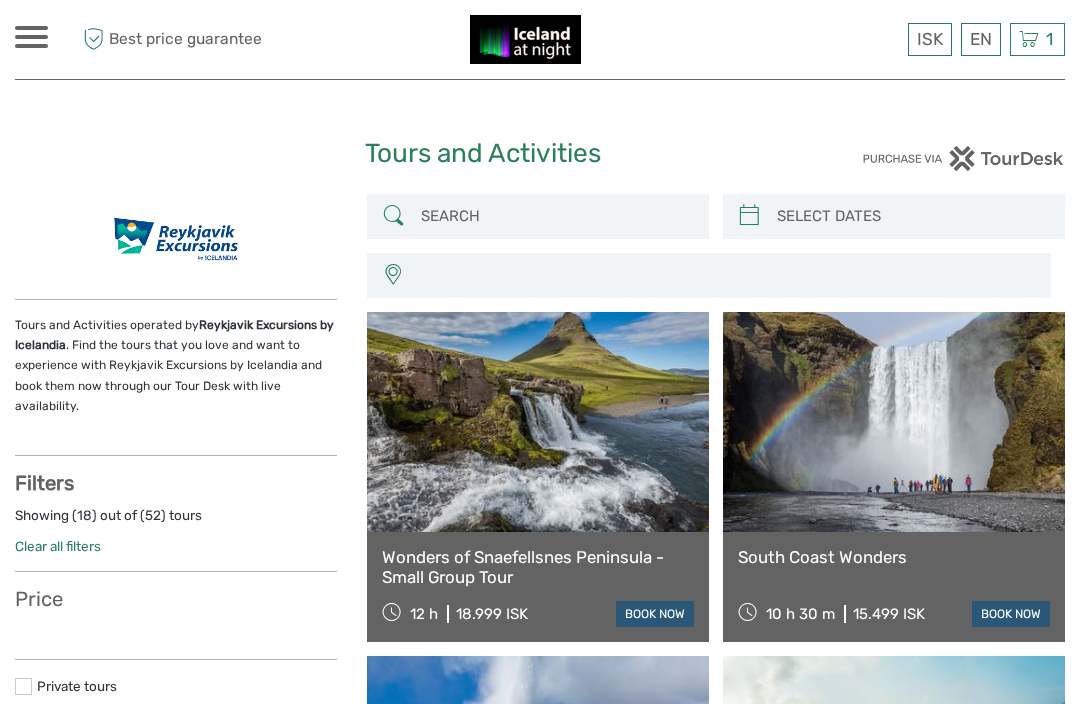 select 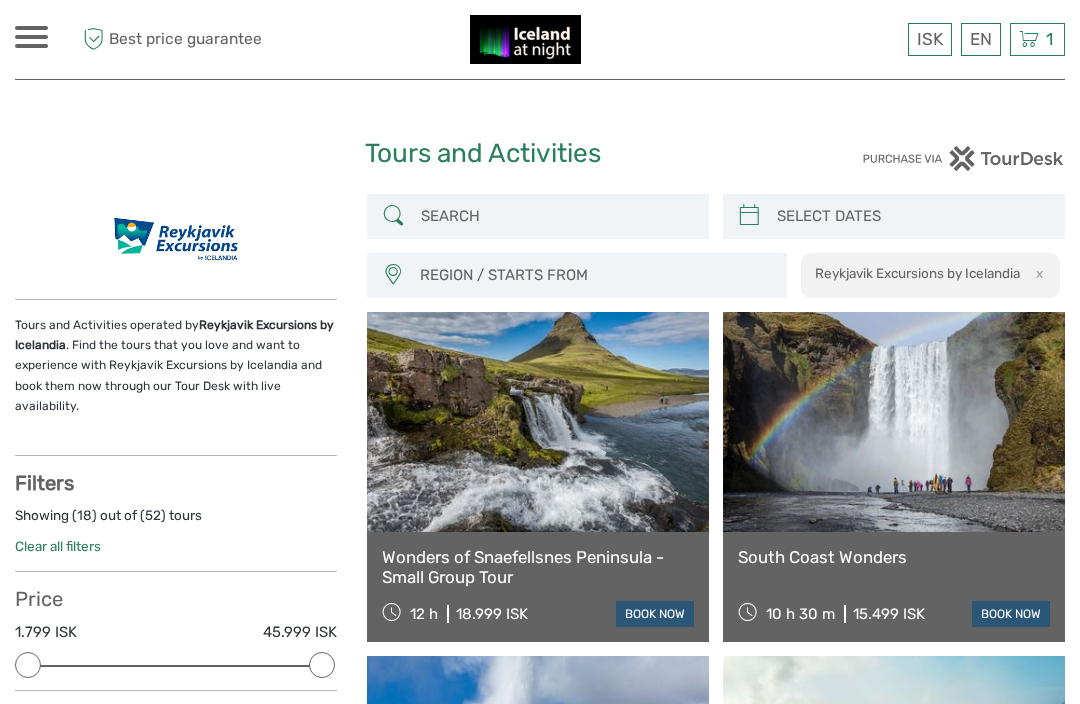 scroll, scrollTop: 0, scrollLeft: 0, axis: both 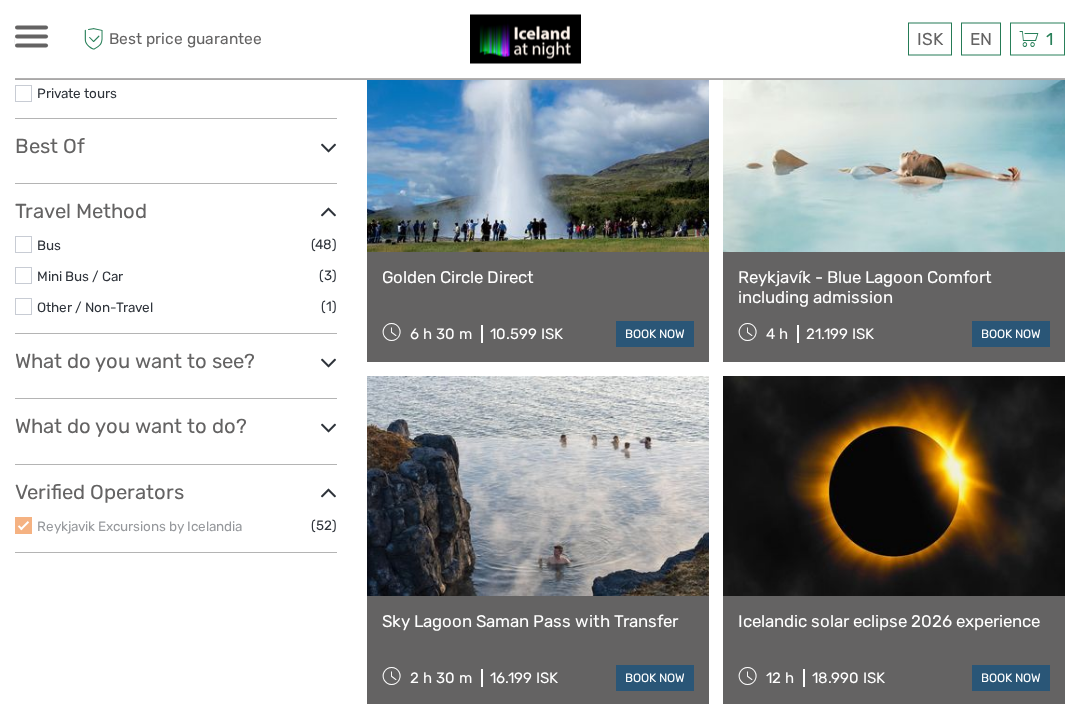 click at bounding box center (894, 487) 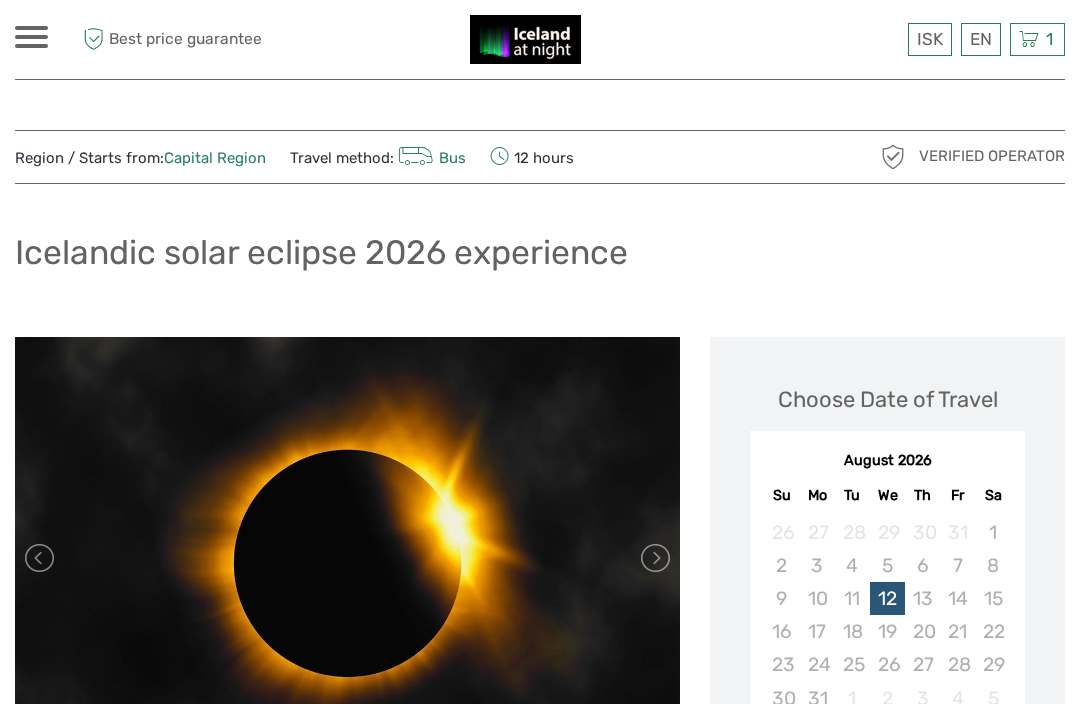 scroll, scrollTop: 0, scrollLeft: 0, axis: both 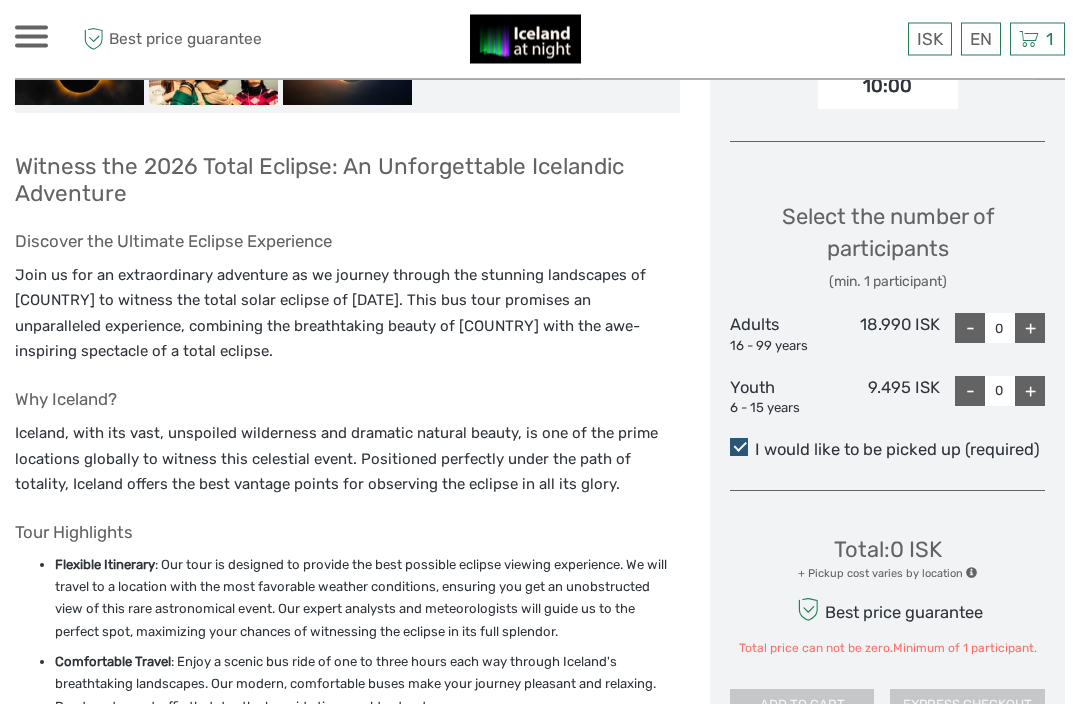 click at bounding box center (739, 448) 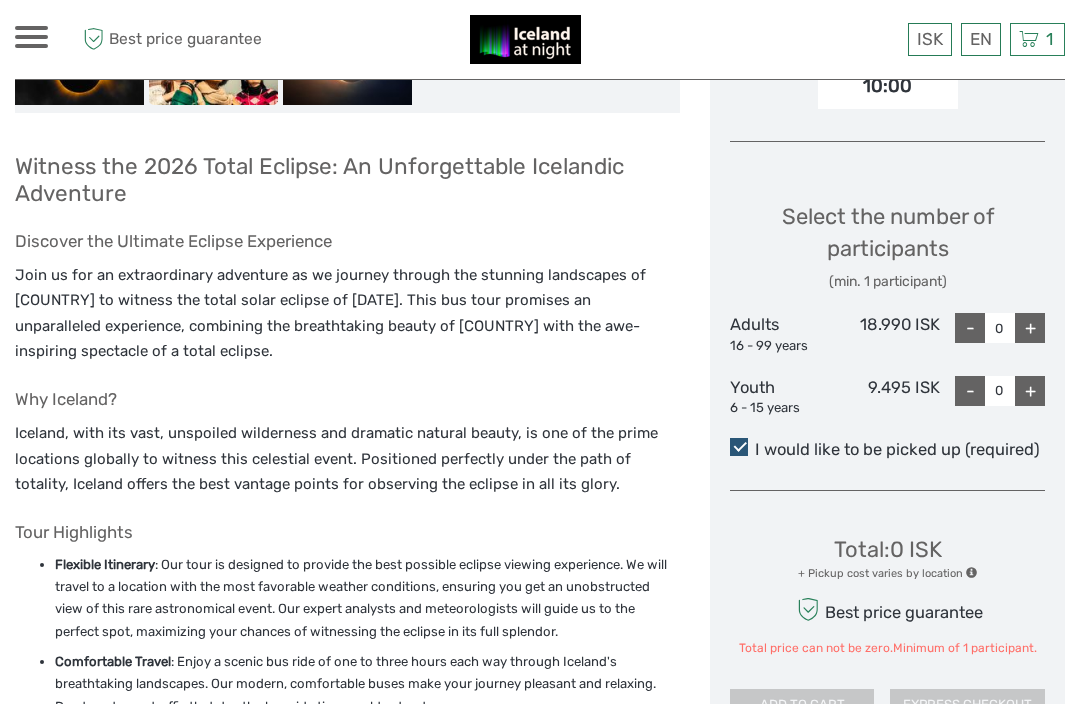 click on "I would like to be picked up (required)" at bounding box center [887, 450] 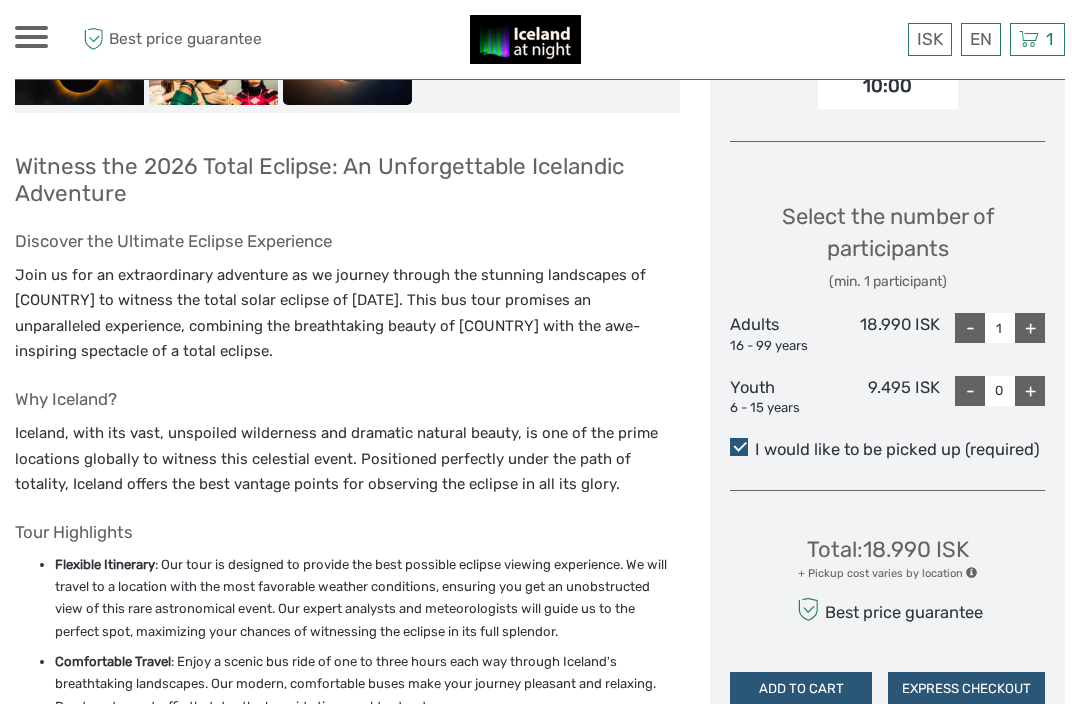 click at bounding box center (739, 447) 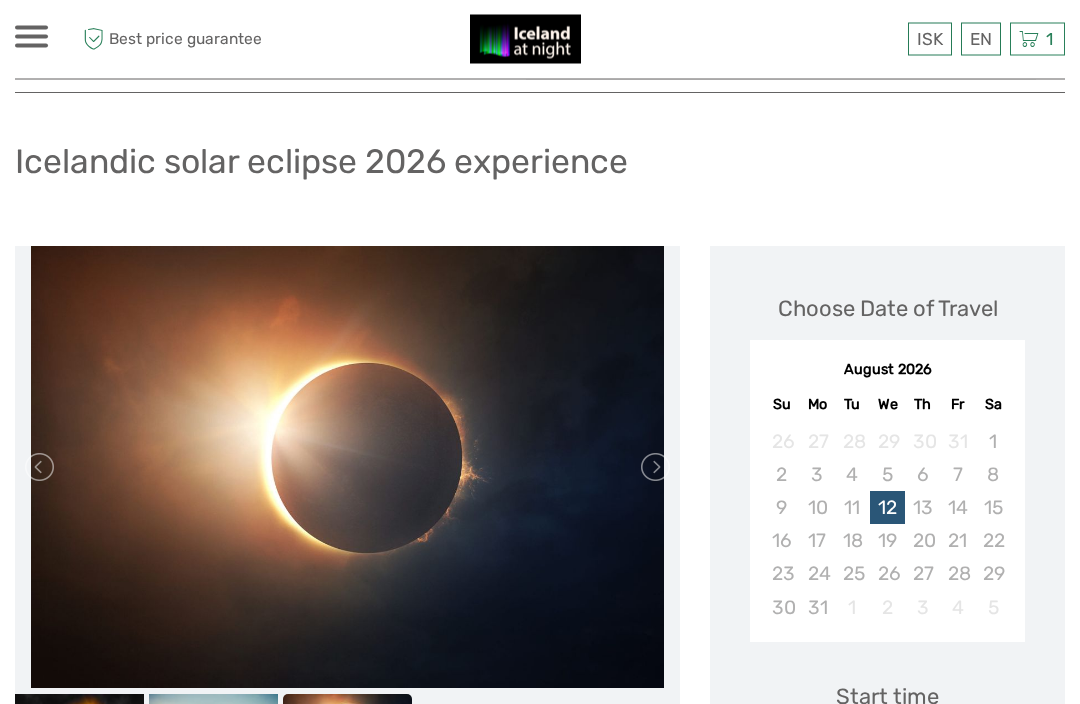 scroll, scrollTop: 0, scrollLeft: 0, axis: both 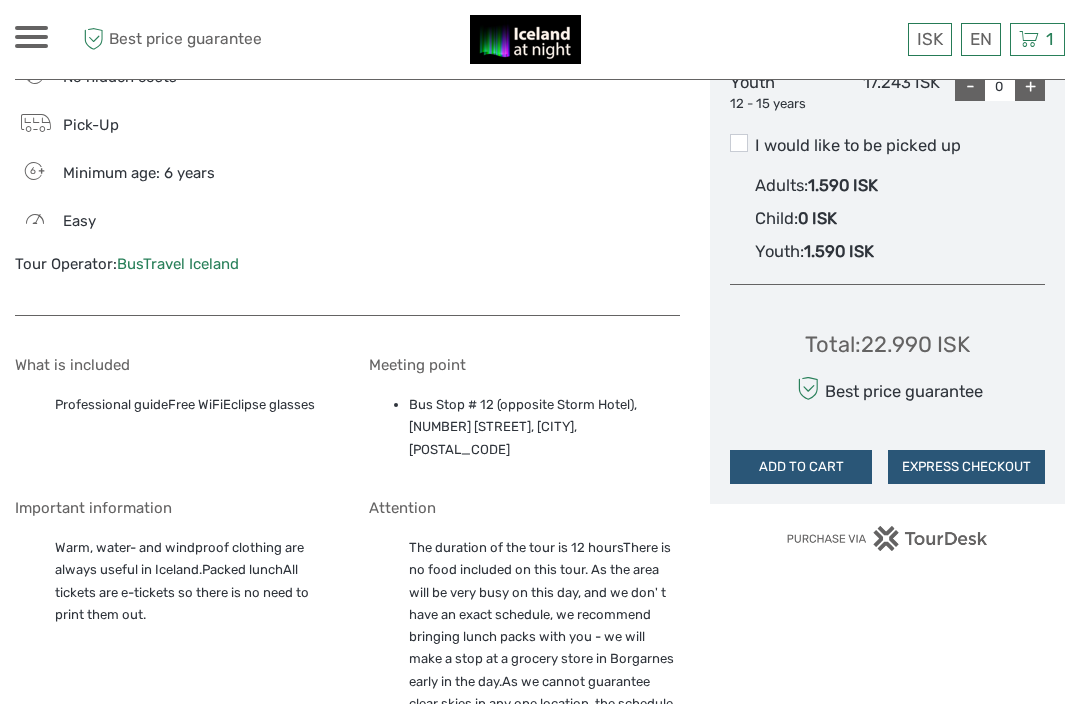 click on "The duration of the tour is 12 hoursThere is no food included on this tour. As the area will be very busy on this day, and we don' t have an exact schedule, we recommend bringing lunch packs with you - we will make a stop at a grocery store in Borgarnes early in the day.As we cannot guarantee clear skies in any one location, the schedule and stops can change at short notice" at bounding box center (525, 637) 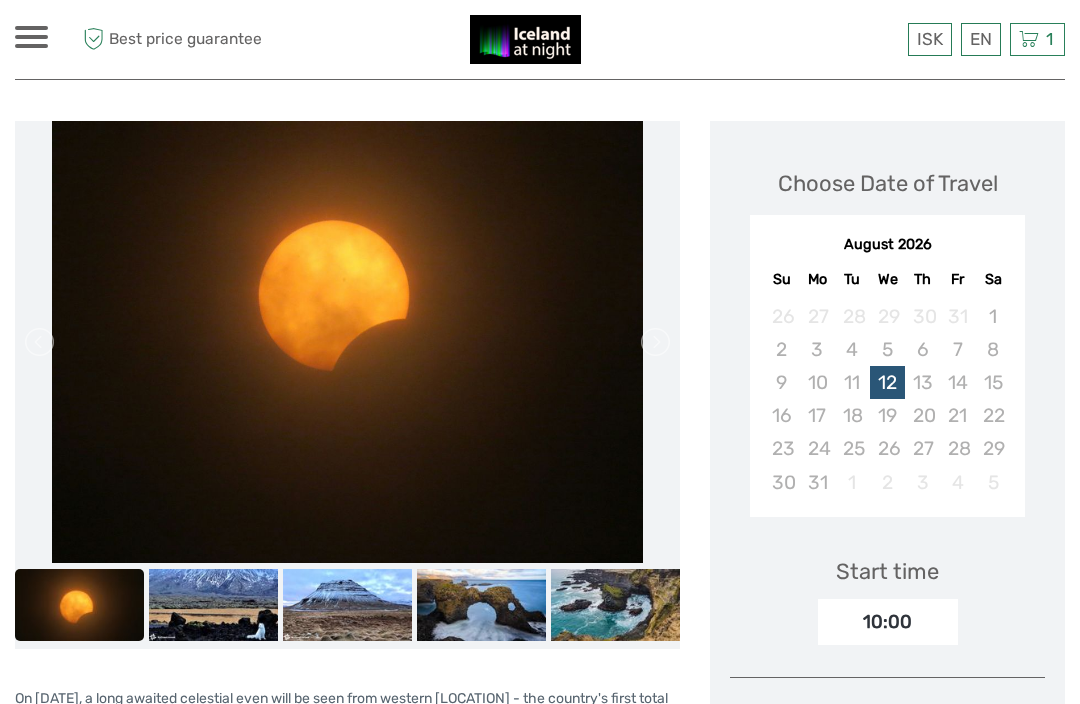scroll, scrollTop: 0, scrollLeft: 0, axis: both 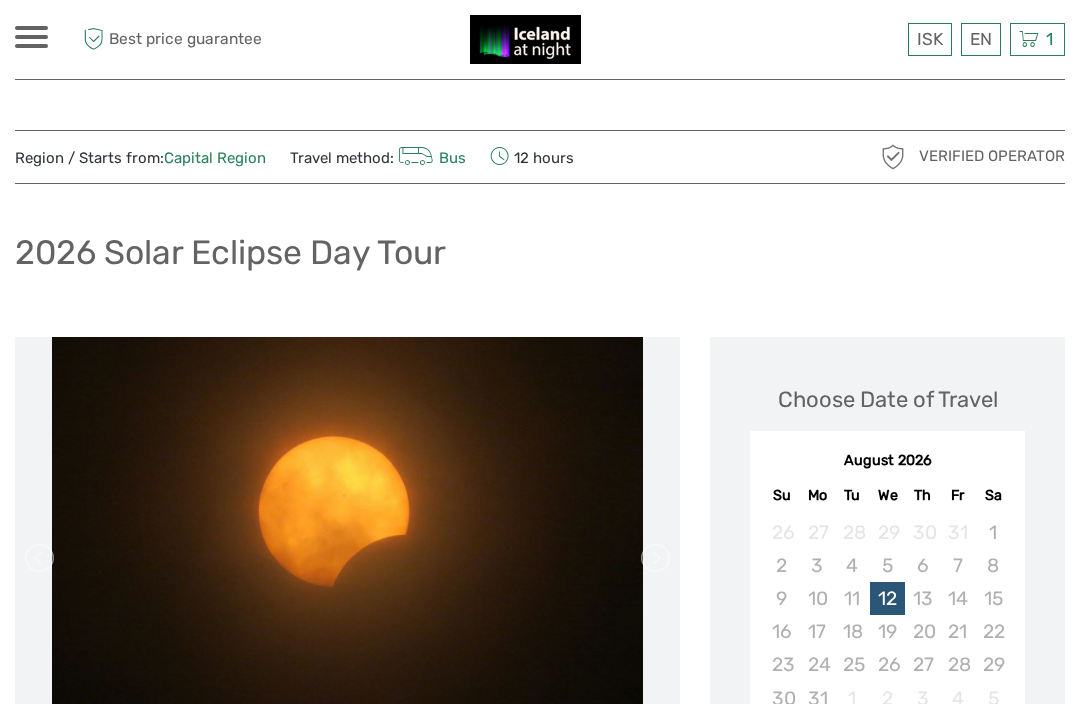 click on "Capital Region" at bounding box center [215, 158] 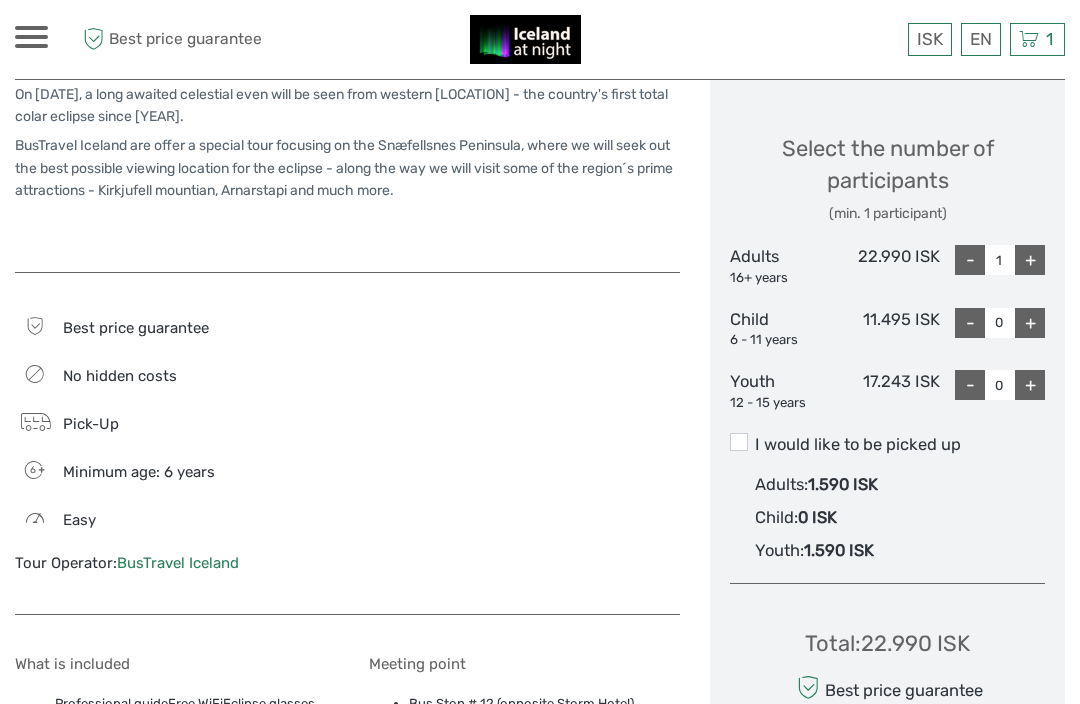 scroll, scrollTop: 822, scrollLeft: 0, axis: vertical 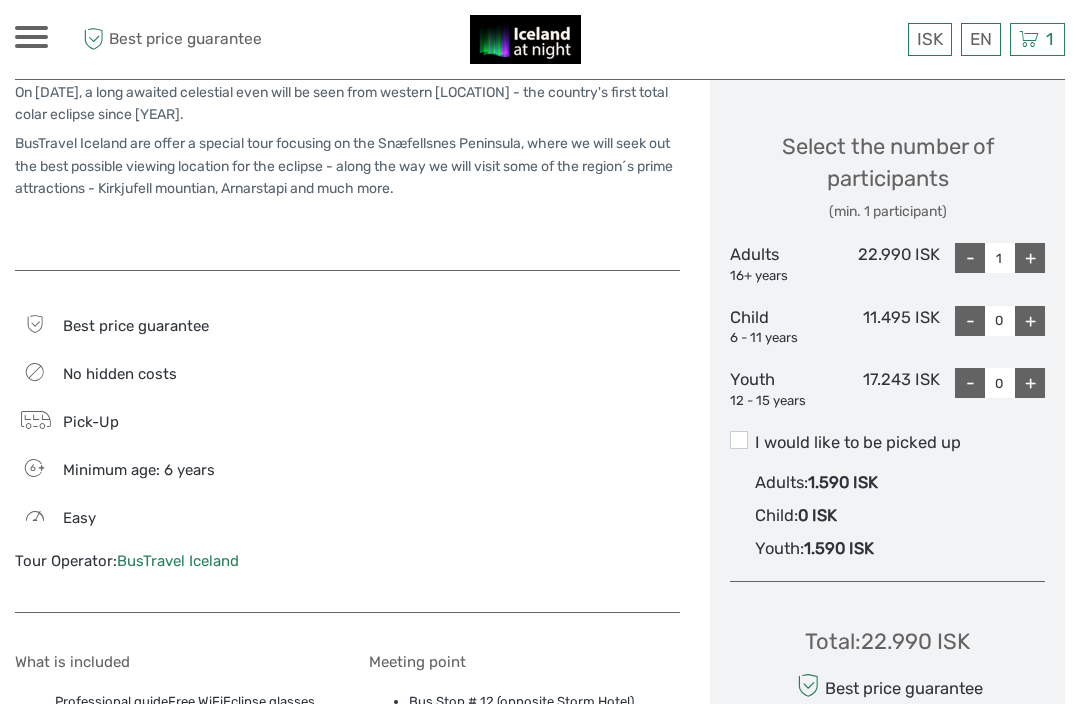 click on "BusTravel Iceland" at bounding box center (178, 561) 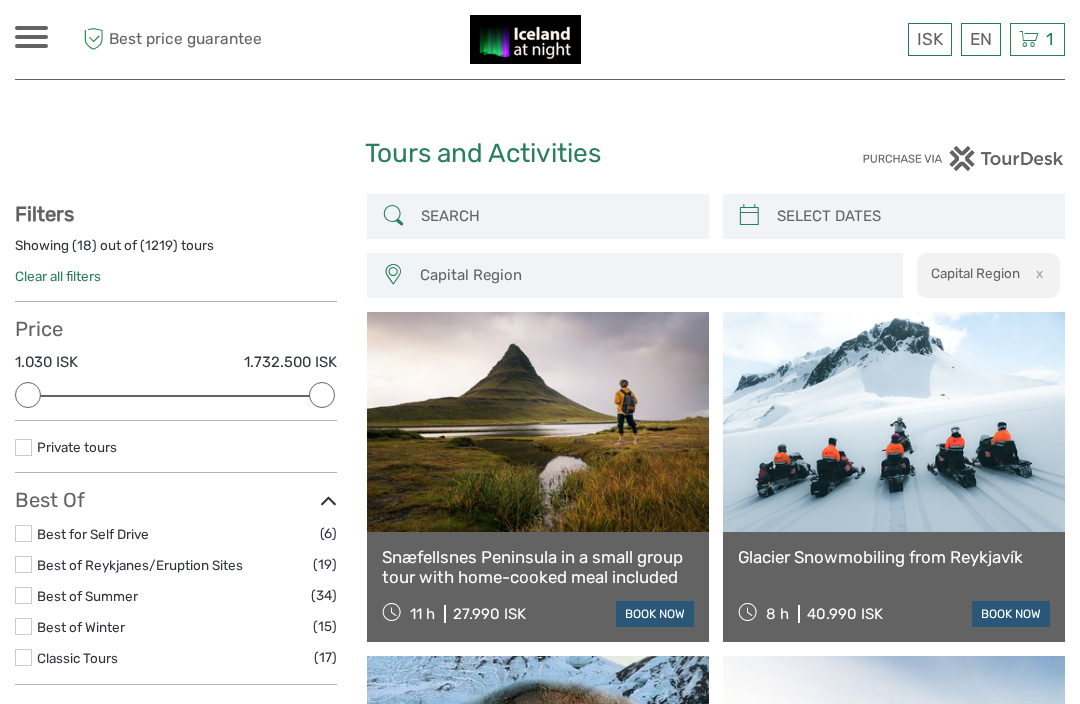 scroll, scrollTop: 0, scrollLeft: 0, axis: both 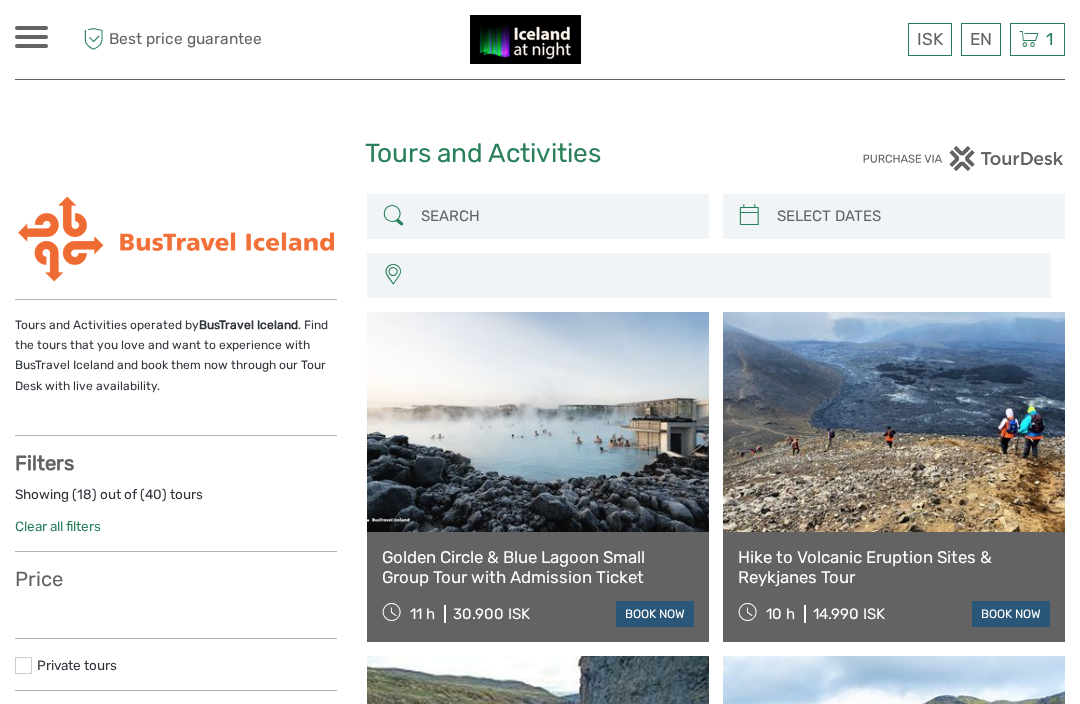 select 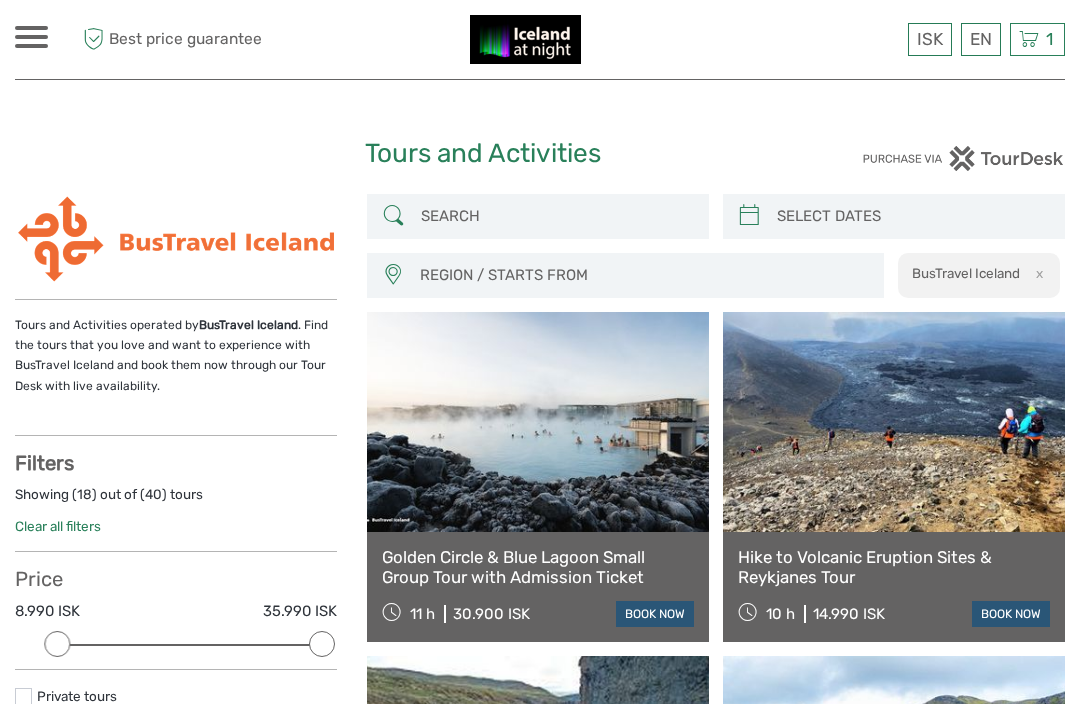 scroll, scrollTop: 0, scrollLeft: 0, axis: both 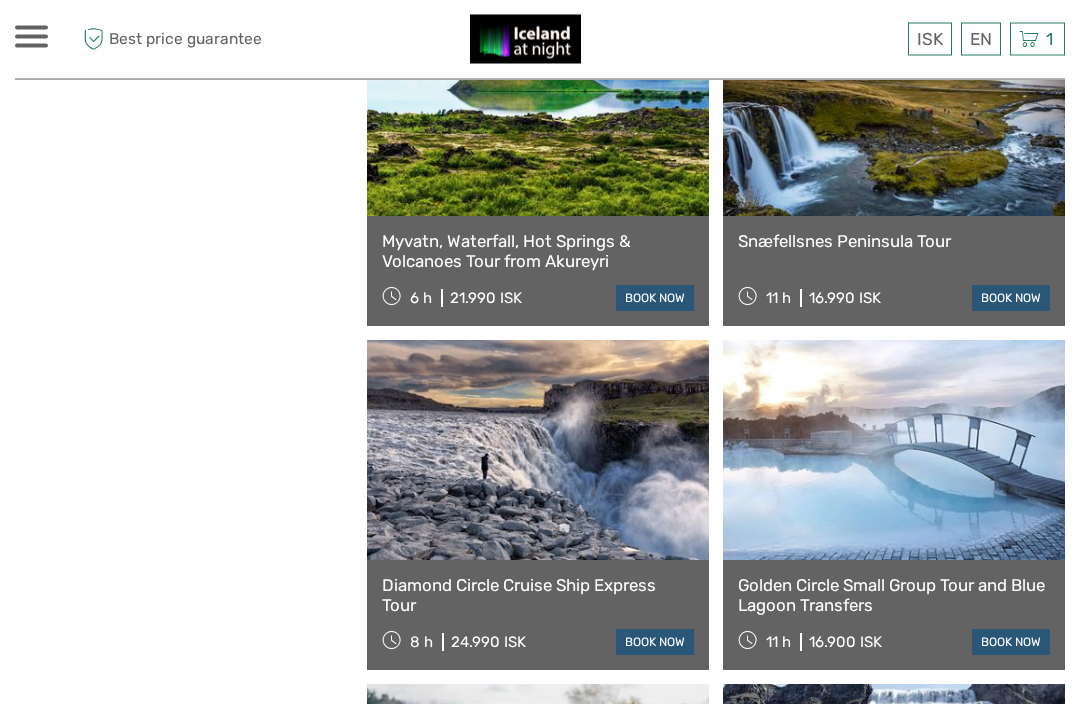 click at bounding box center (894, 107) 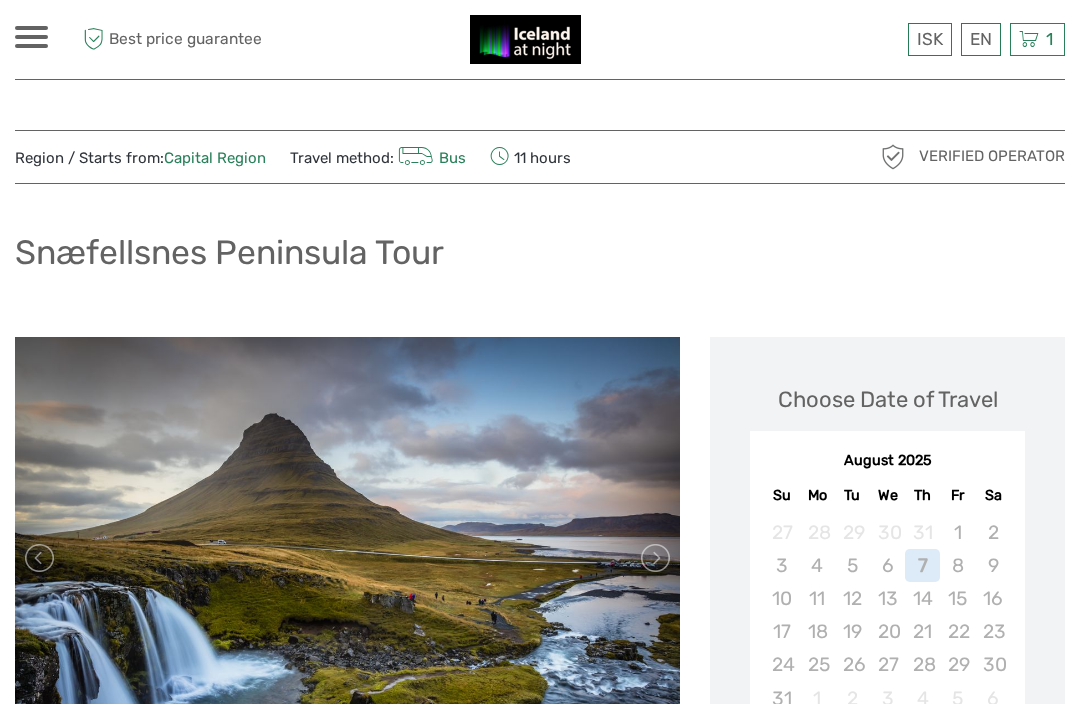 scroll, scrollTop: 0, scrollLeft: 0, axis: both 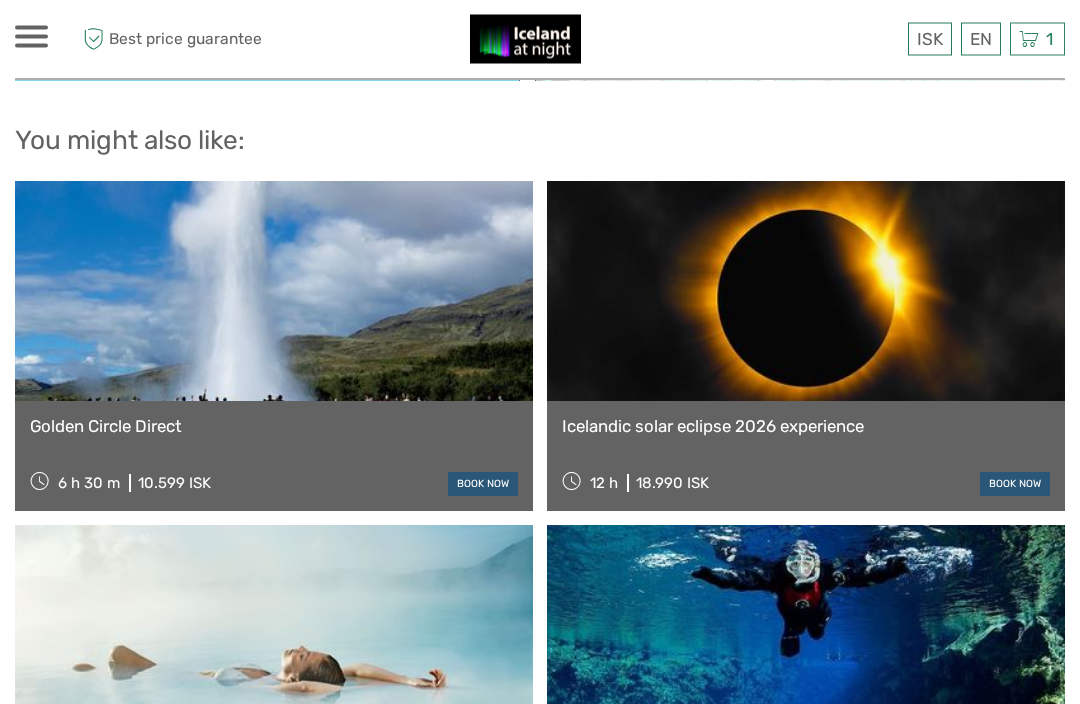 click at bounding box center [806, 292] 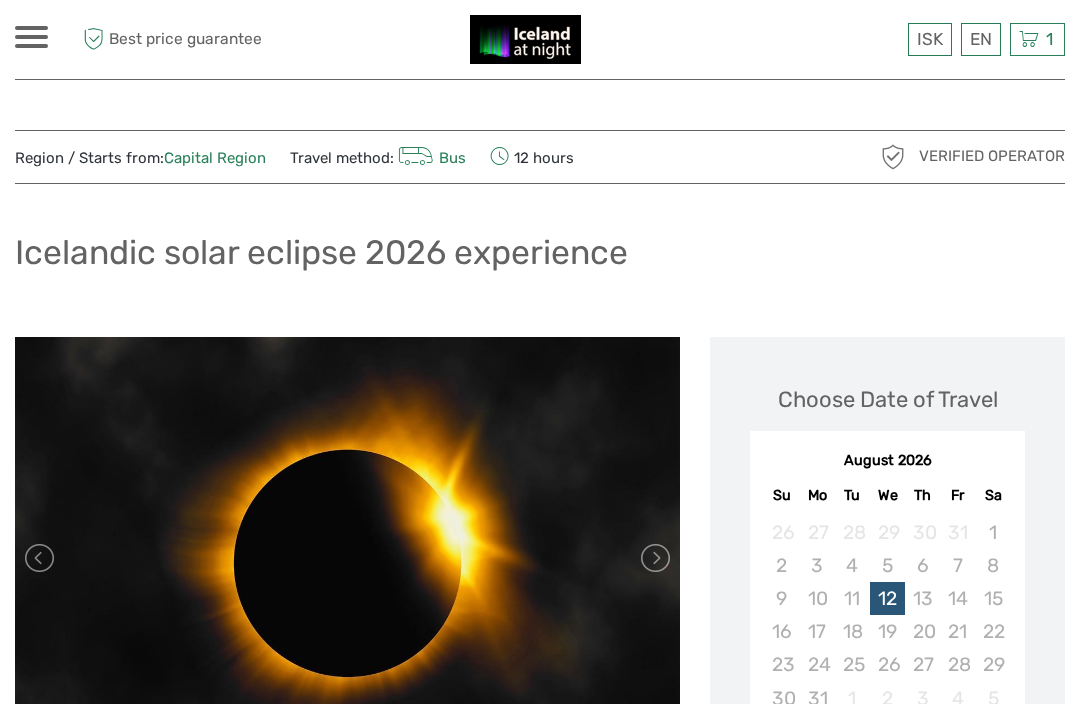 scroll, scrollTop: 0, scrollLeft: 0, axis: both 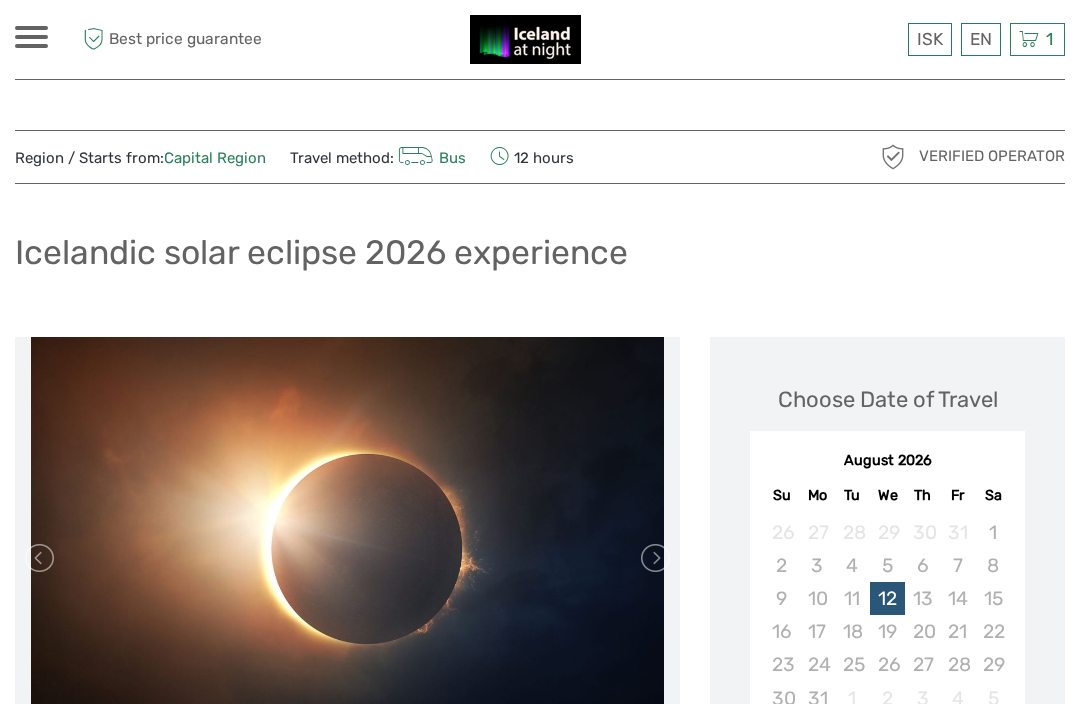 click at bounding box center [31, 37] 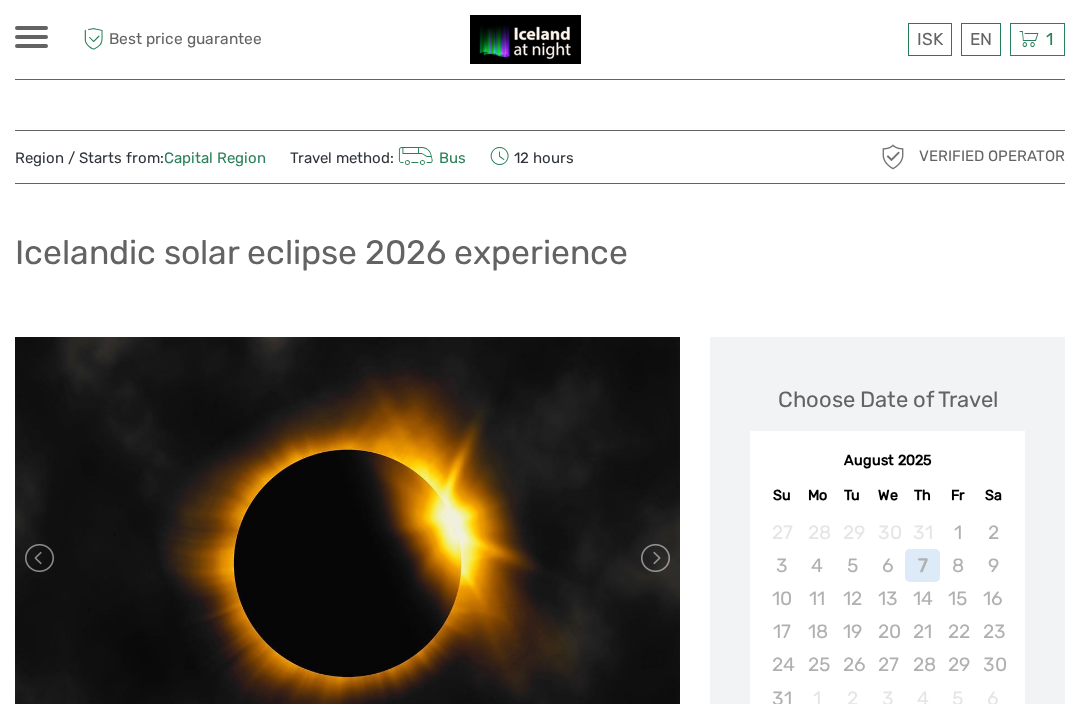 scroll, scrollTop: 0, scrollLeft: 0, axis: both 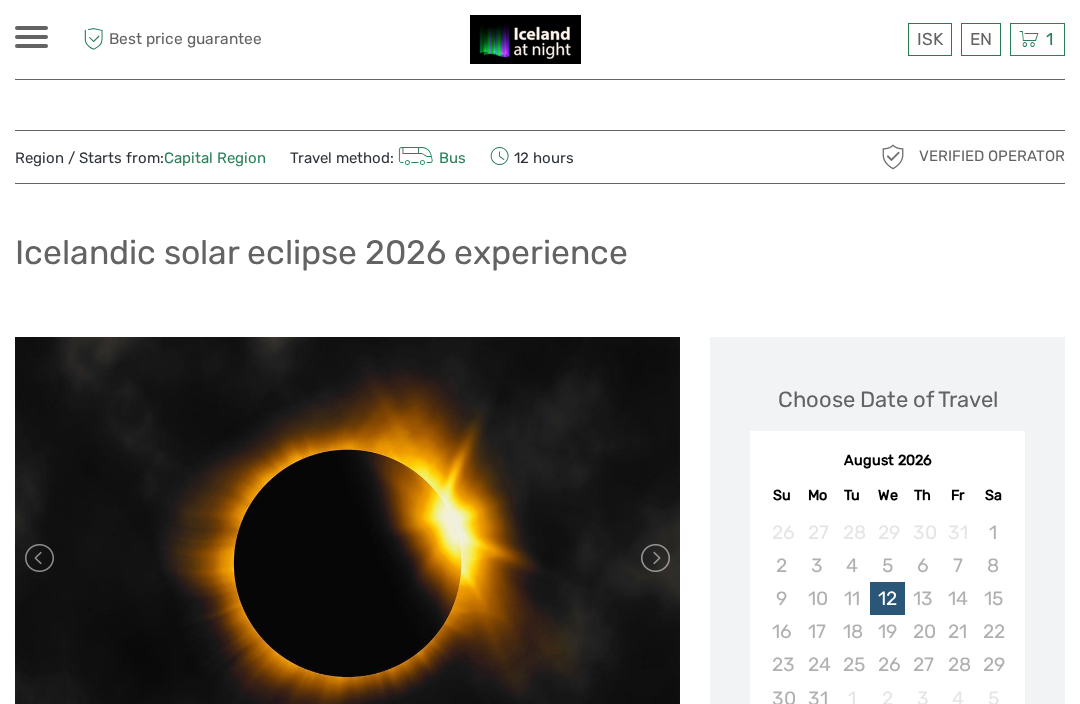 click at bounding box center [31, 37] 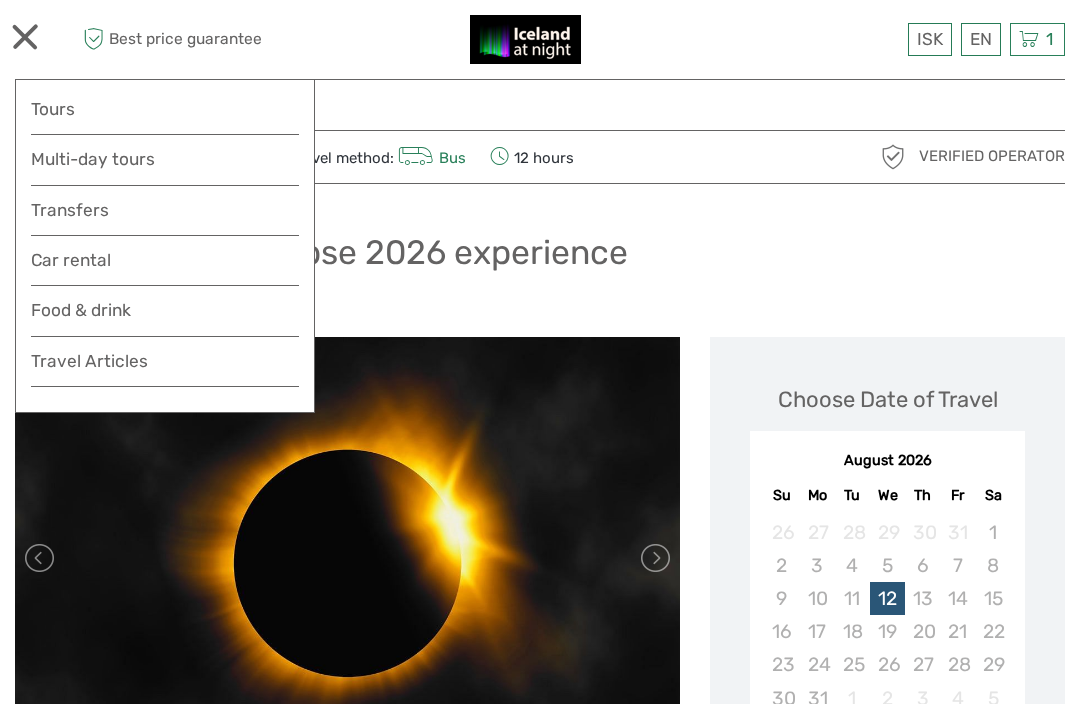 click on "Tours" at bounding box center (165, 109) 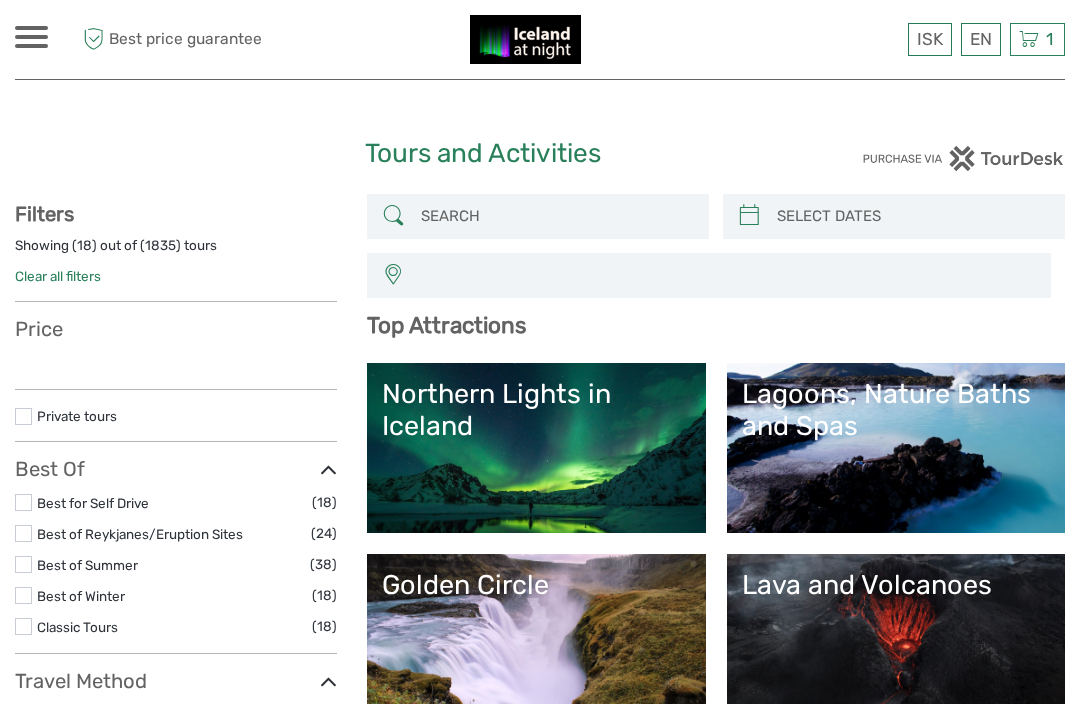 select 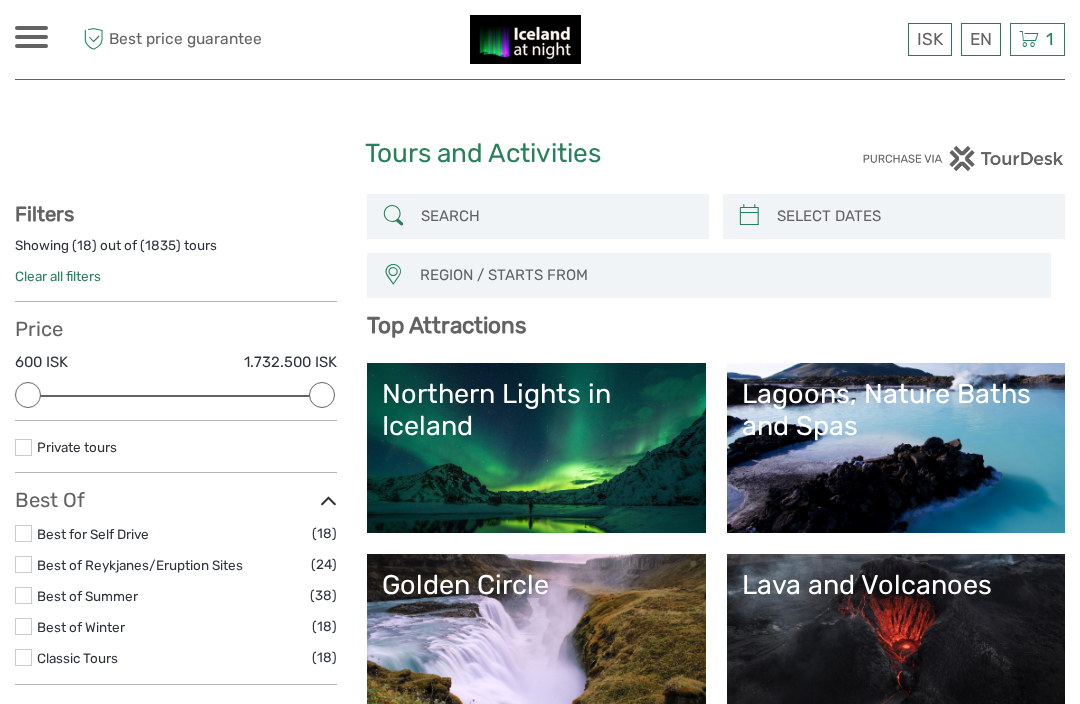 scroll, scrollTop: 0, scrollLeft: 0, axis: both 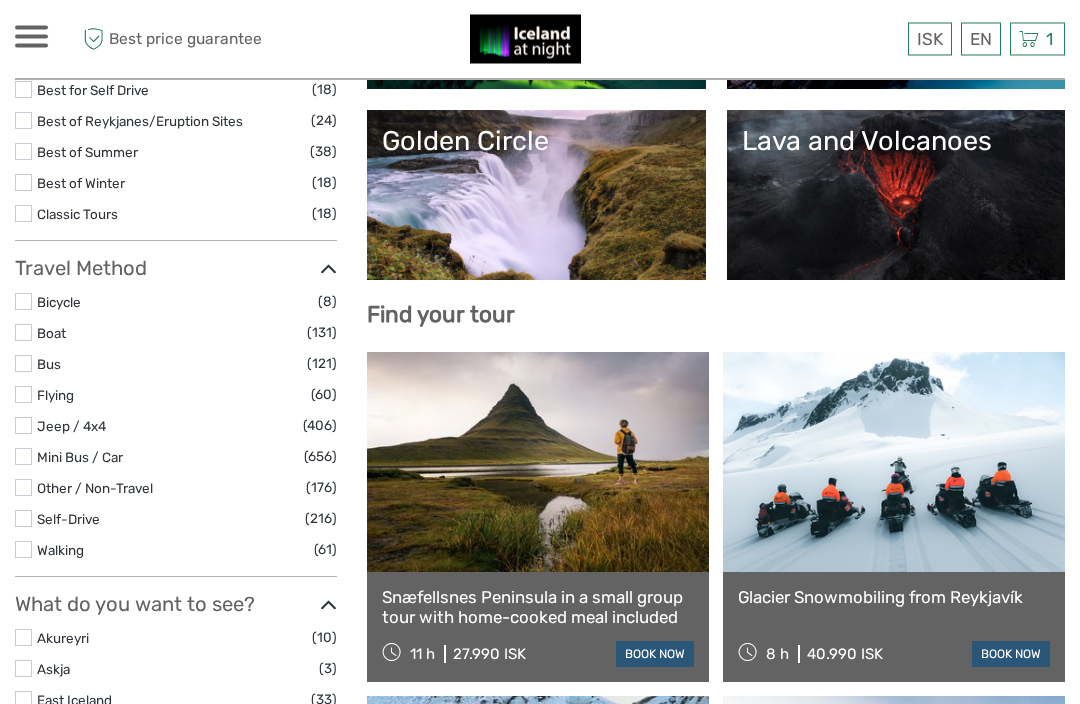 click at bounding box center (23, 364) 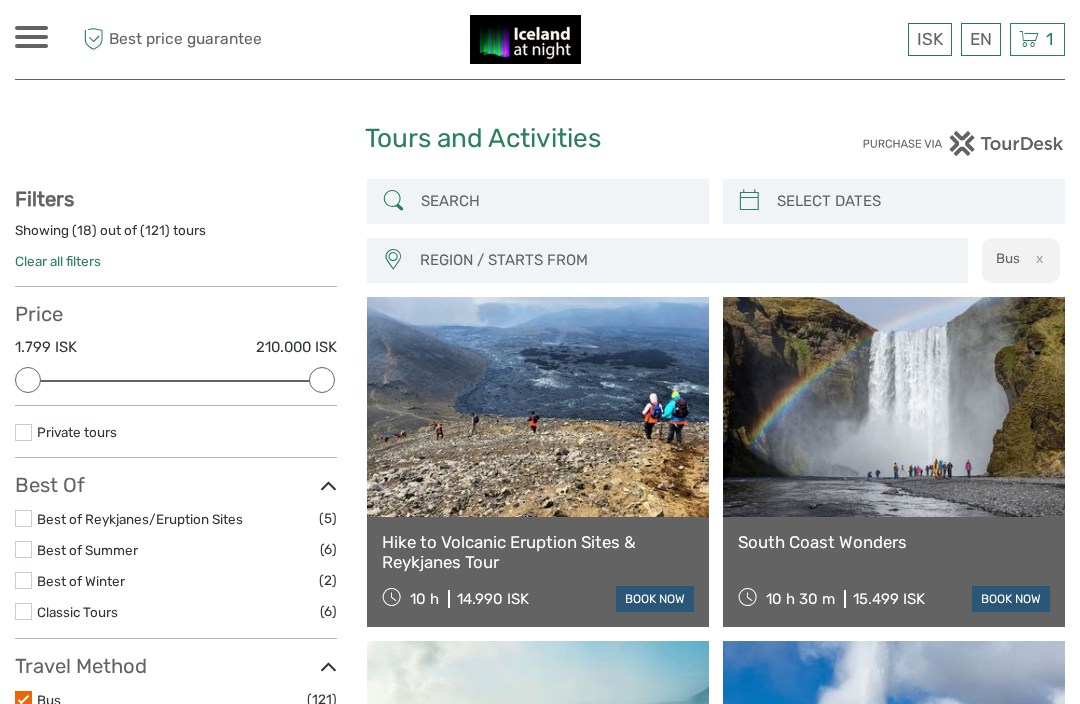 scroll, scrollTop: 0, scrollLeft: 0, axis: both 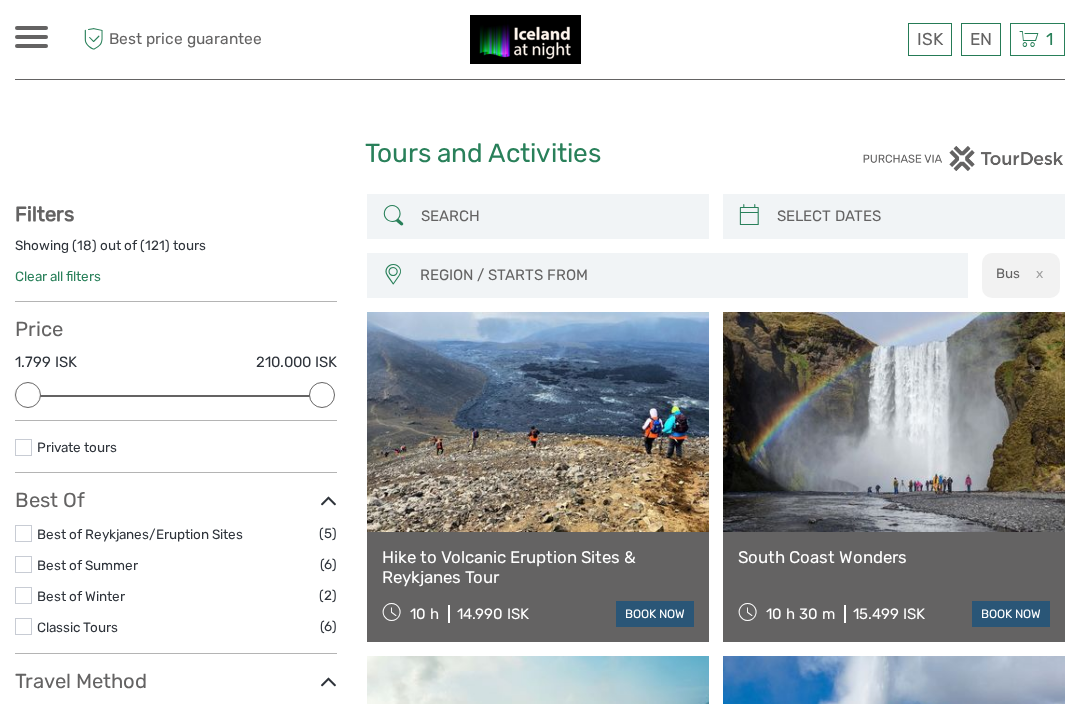 click at bounding box center (556, 216) 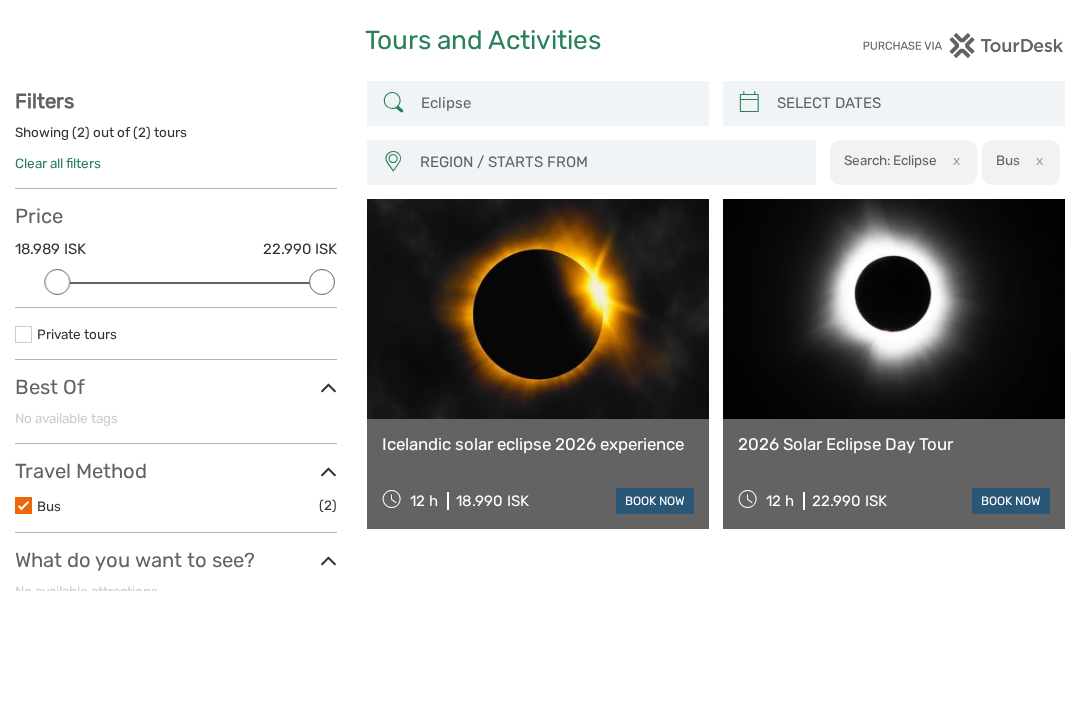 scroll, scrollTop: 113, scrollLeft: 0, axis: vertical 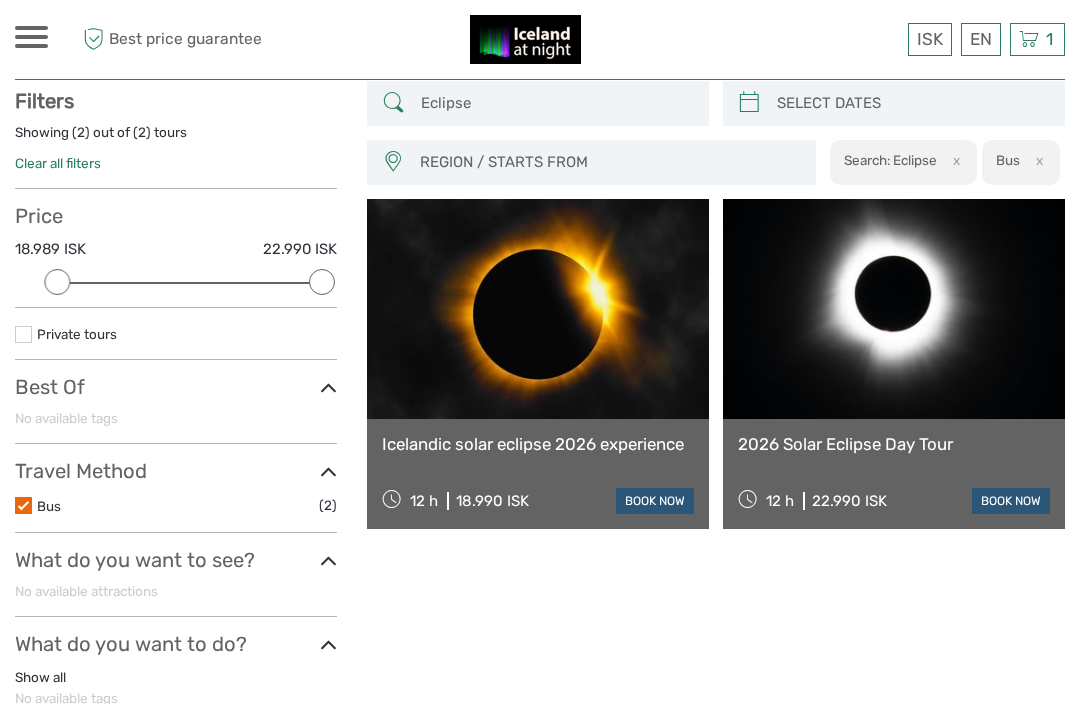 type on "Eclipse" 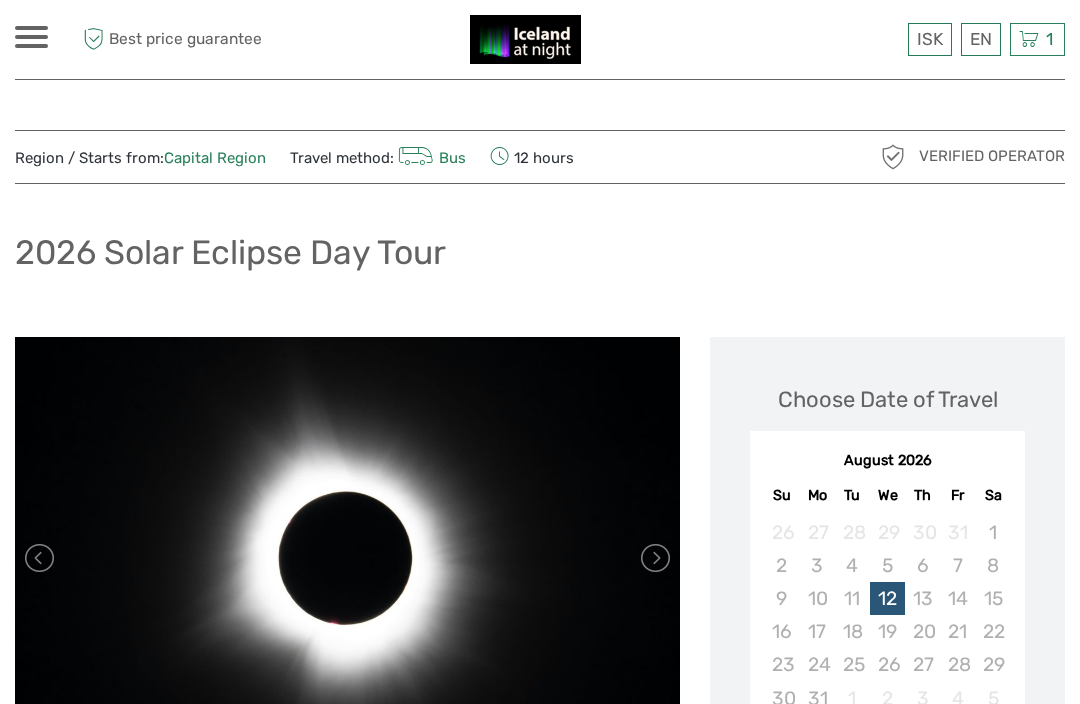 scroll, scrollTop: 0, scrollLeft: 0, axis: both 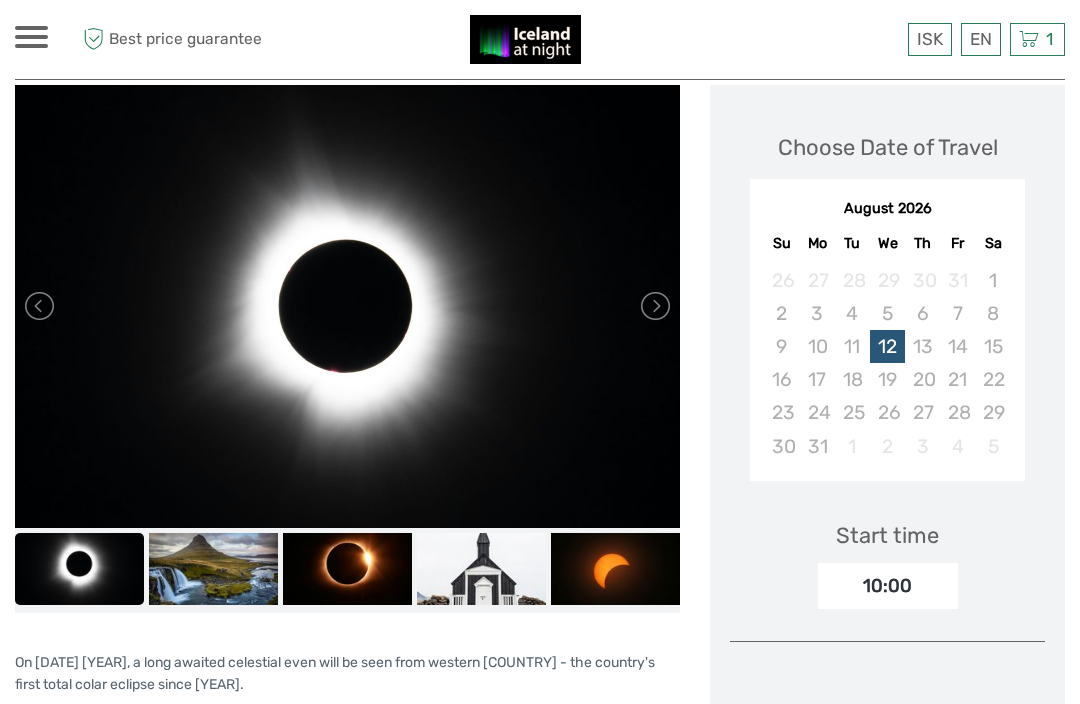 click on "$" at bounding box center [0, 0] 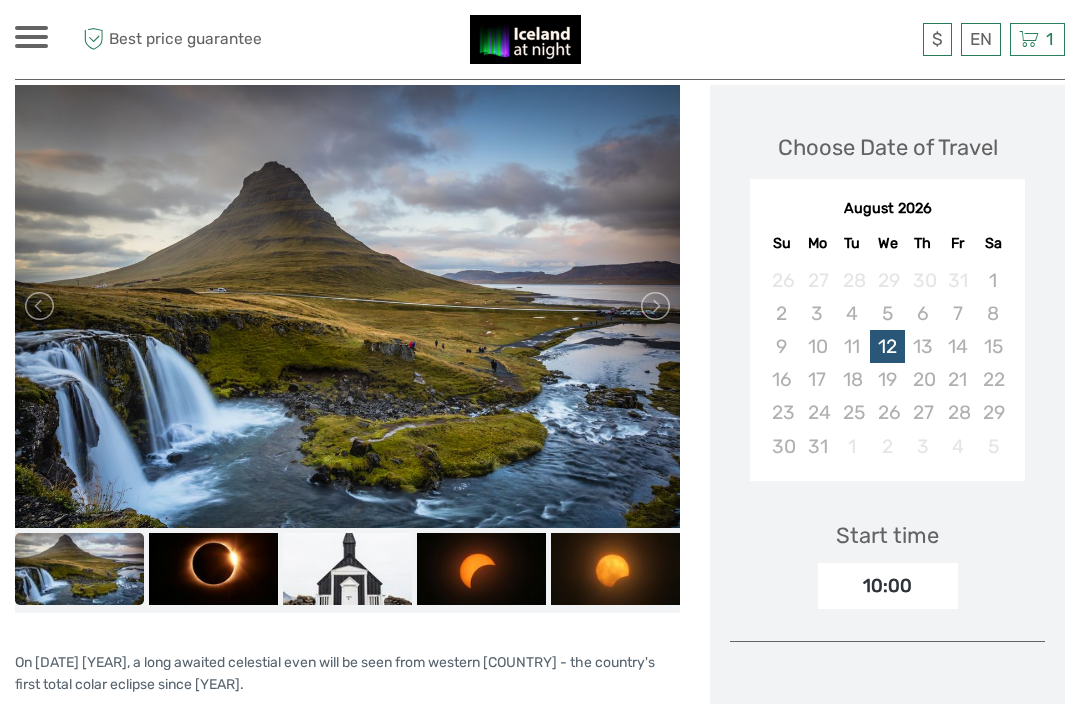 click on "Start time 10:00" at bounding box center [887, 551] 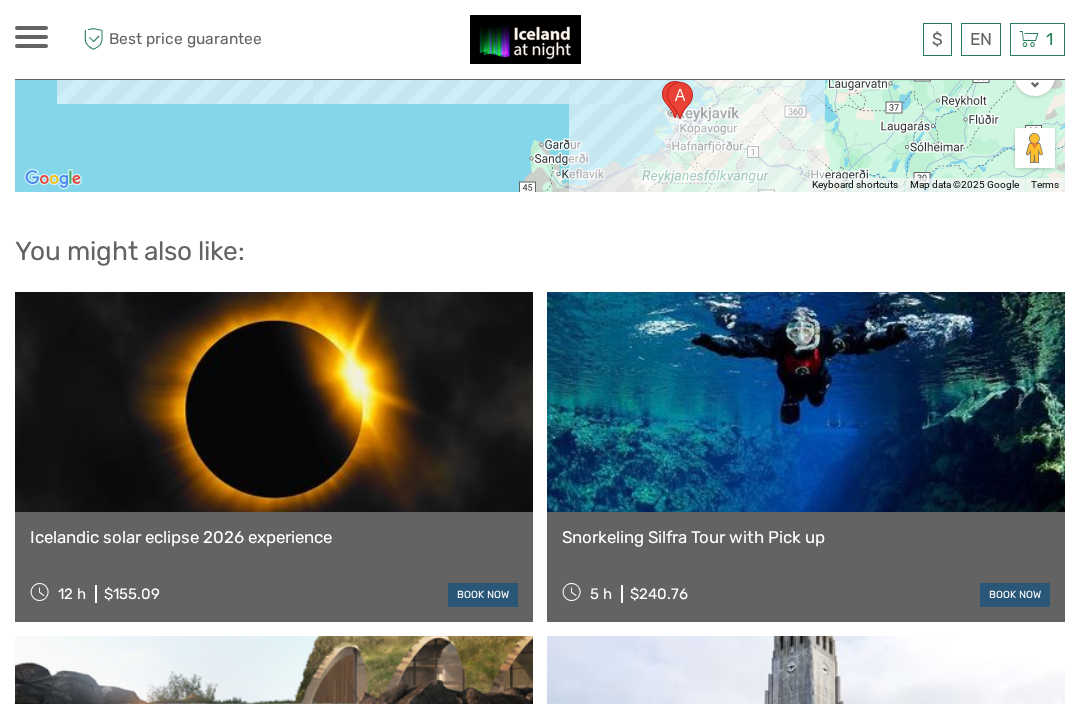 scroll, scrollTop: 2217, scrollLeft: 0, axis: vertical 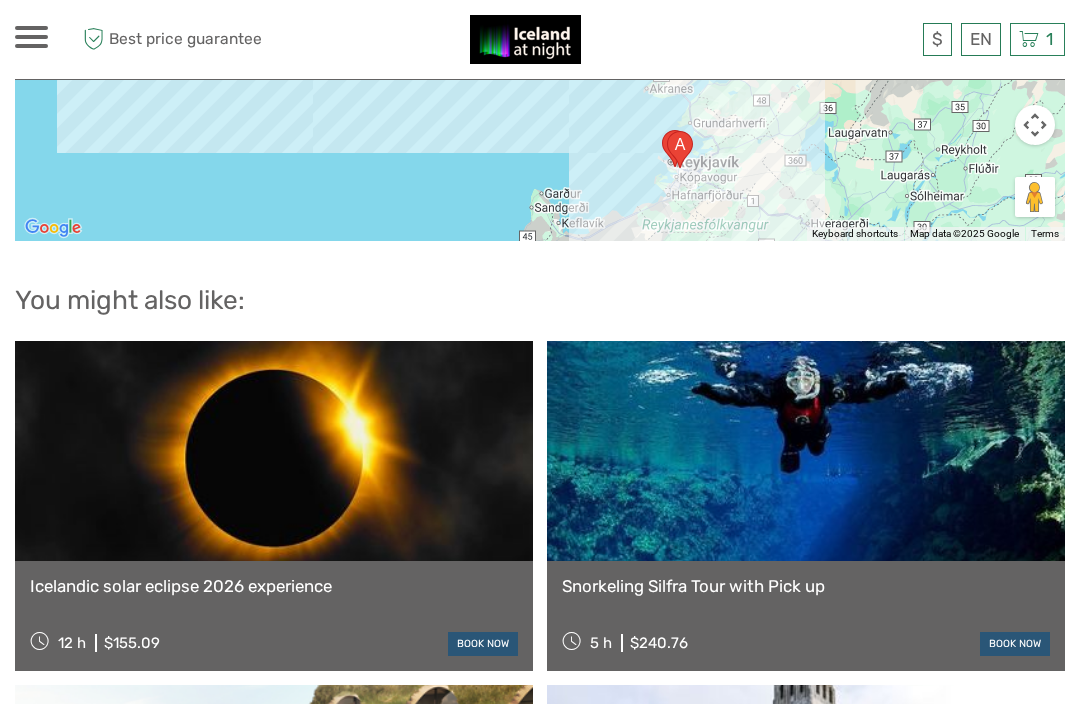 click on "Icelandic solar eclipse 2026 experience" at bounding box center [274, 586] 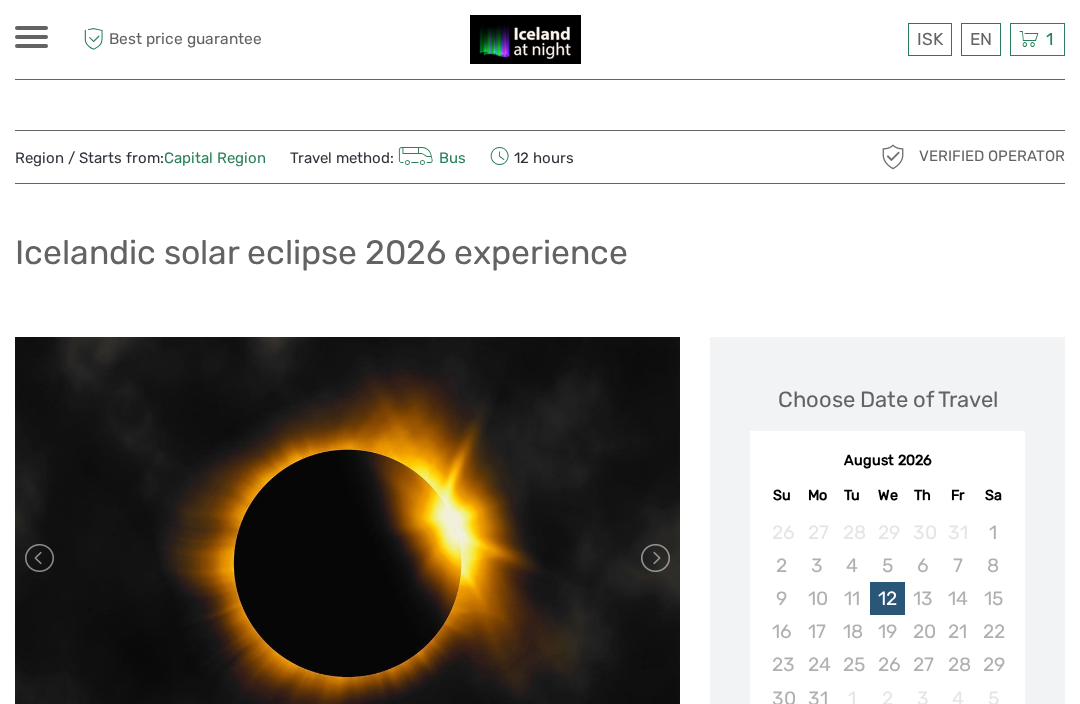 scroll, scrollTop: 0, scrollLeft: 0, axis: both 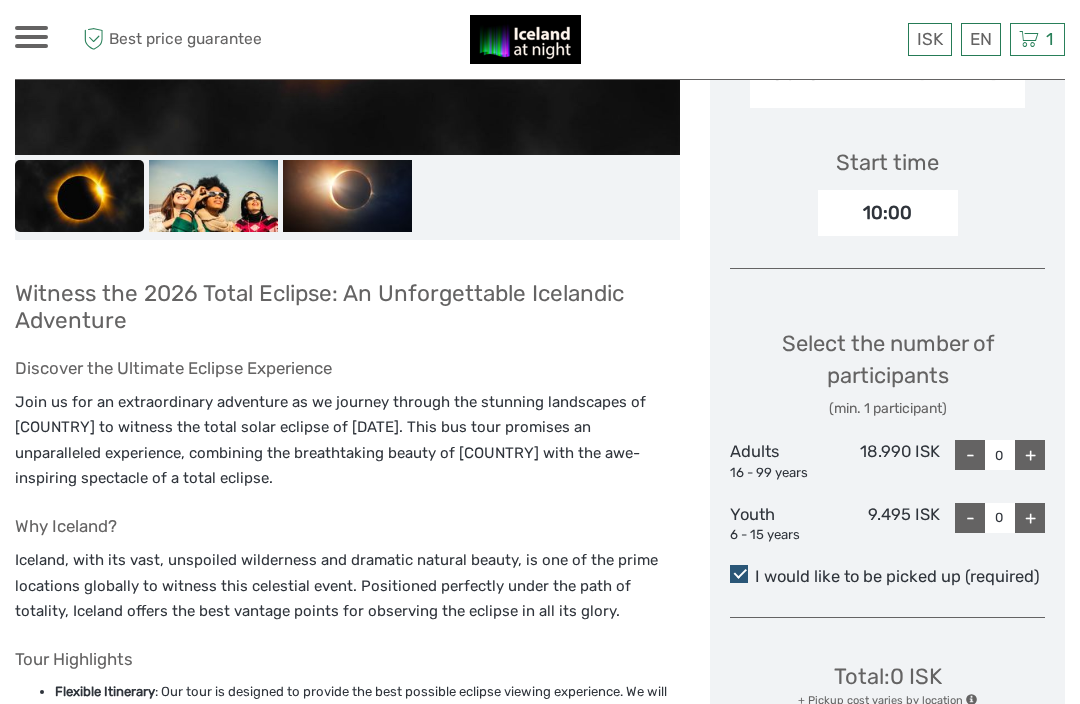 click on "$" at bounding box center [0, 0] 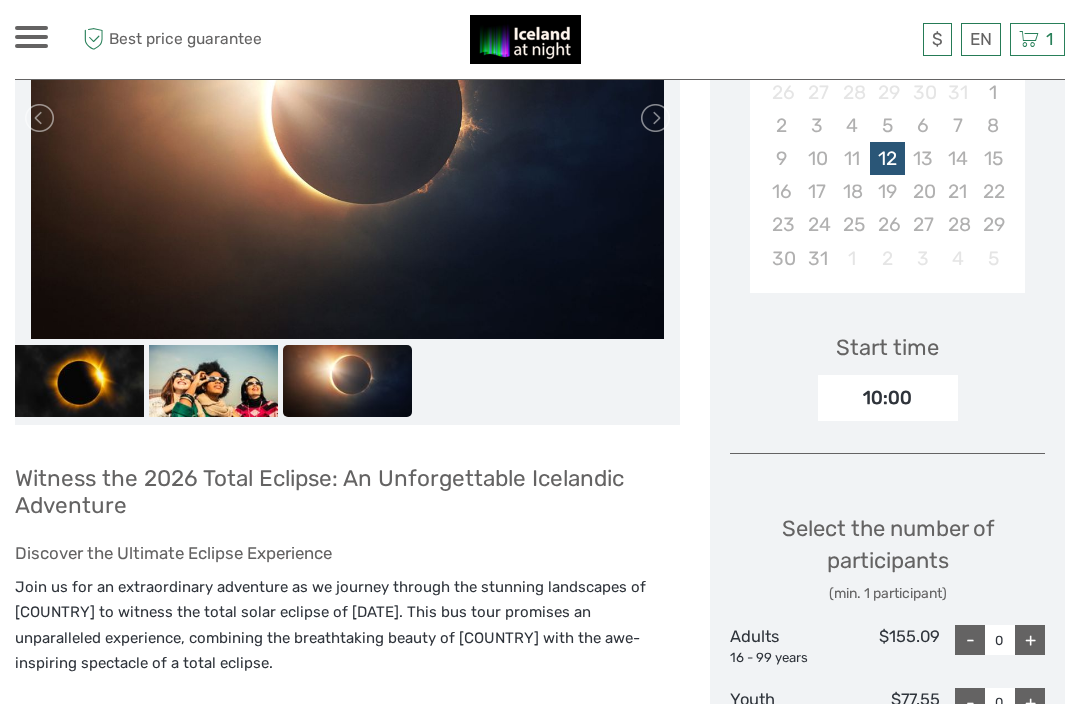 scroll, scrollTop: 438, scrollLeft: 0, axis: vertical 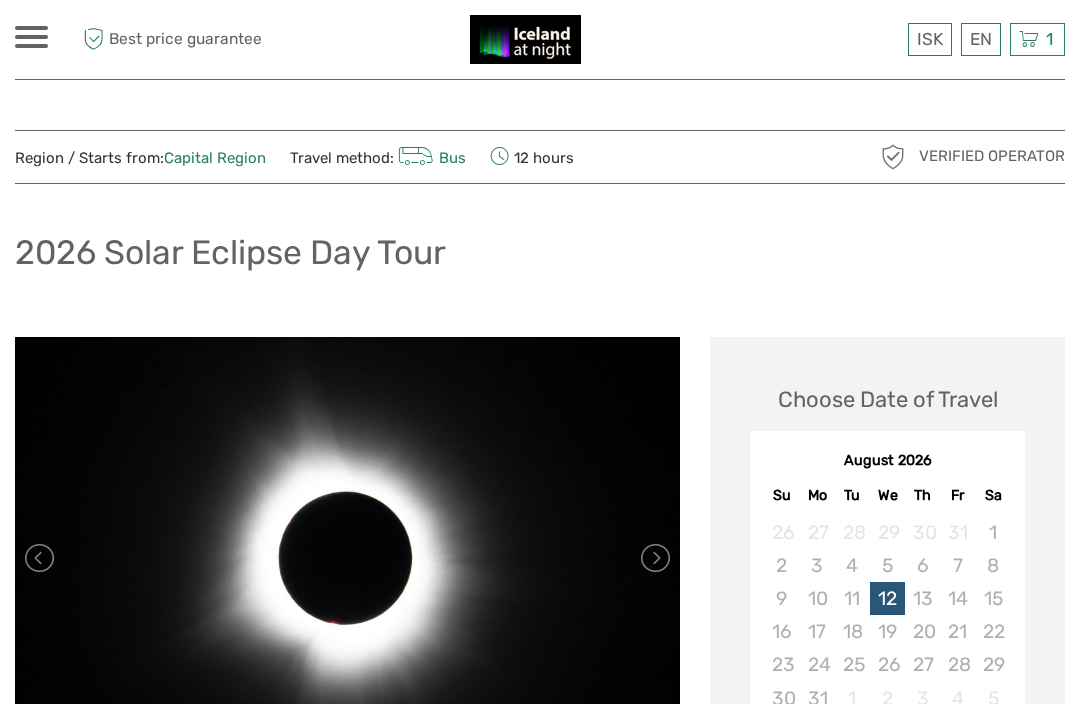 click on "$" at bounding box center [0, 0] 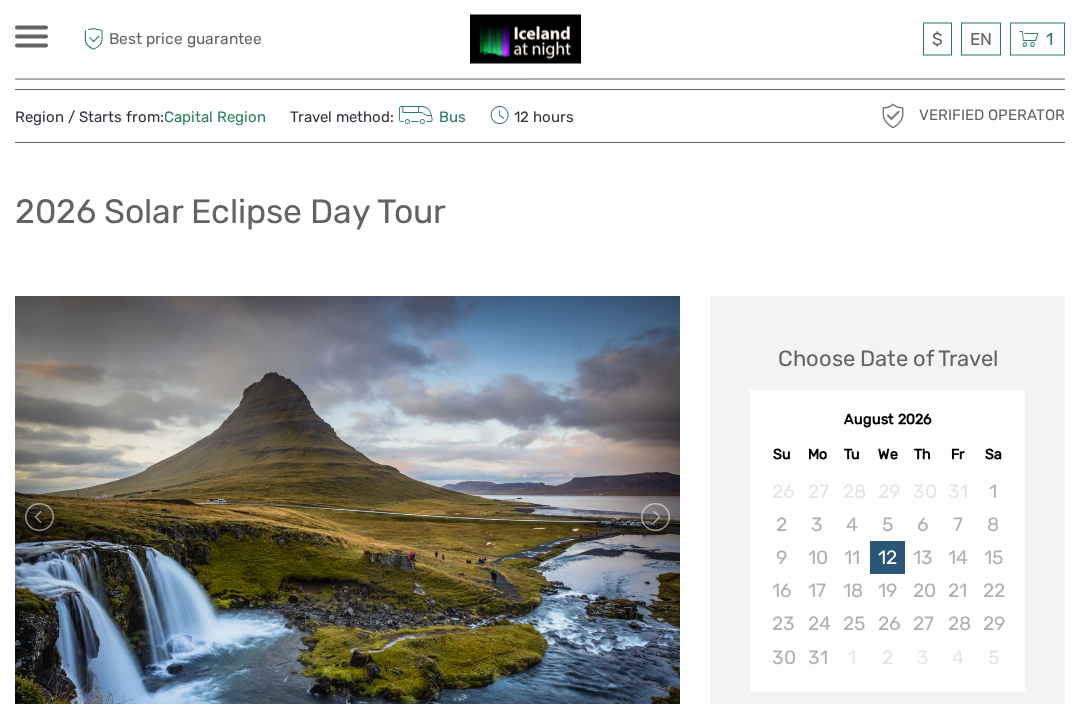 scroll, scrollTop: 0, scrollLeft: 0, axis: both 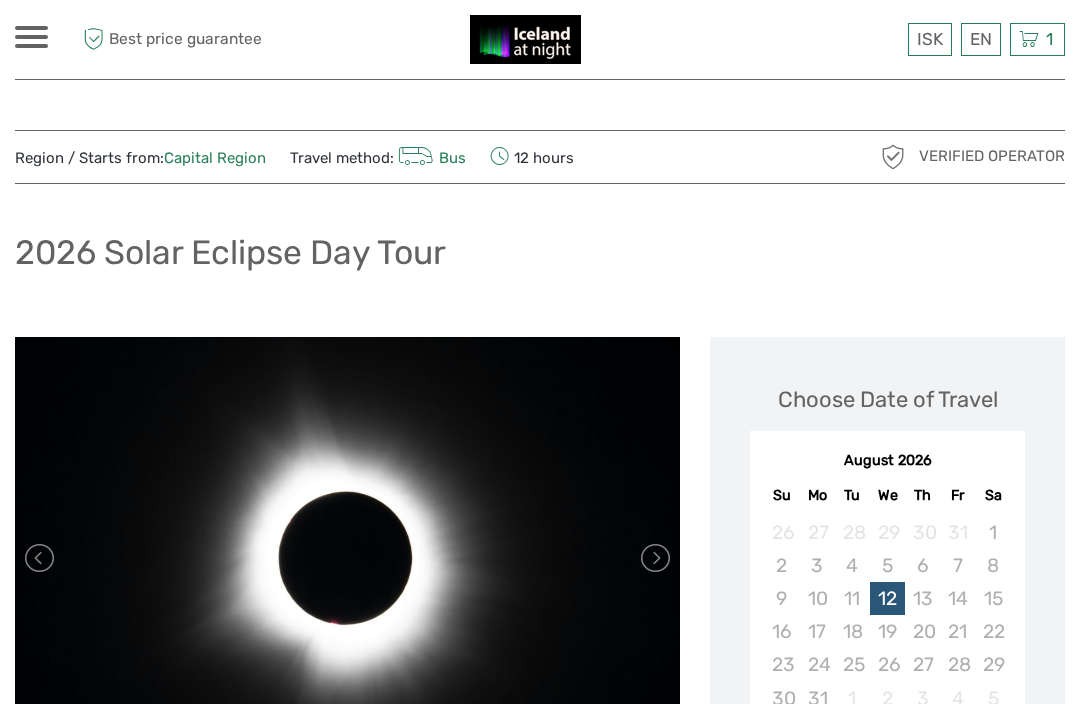 click on "$" at bounding box center [0, 0] 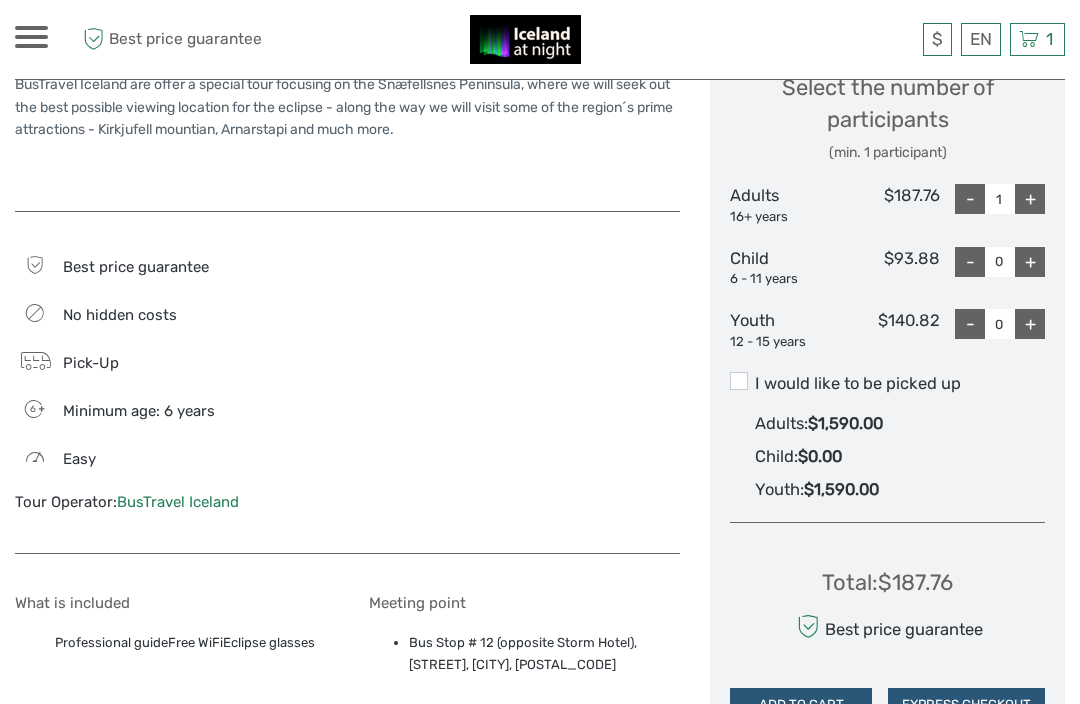 scroll, scrollTop: 880, scrollLeft: 0, axis: vertical 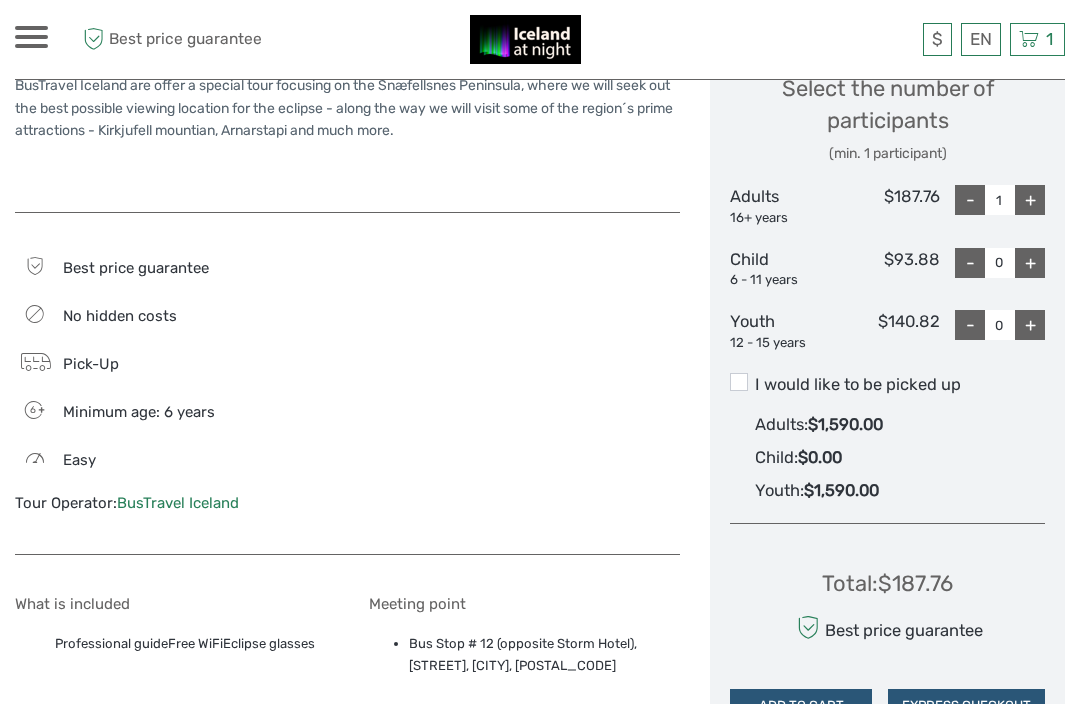 click at bounding box center [739, 382] 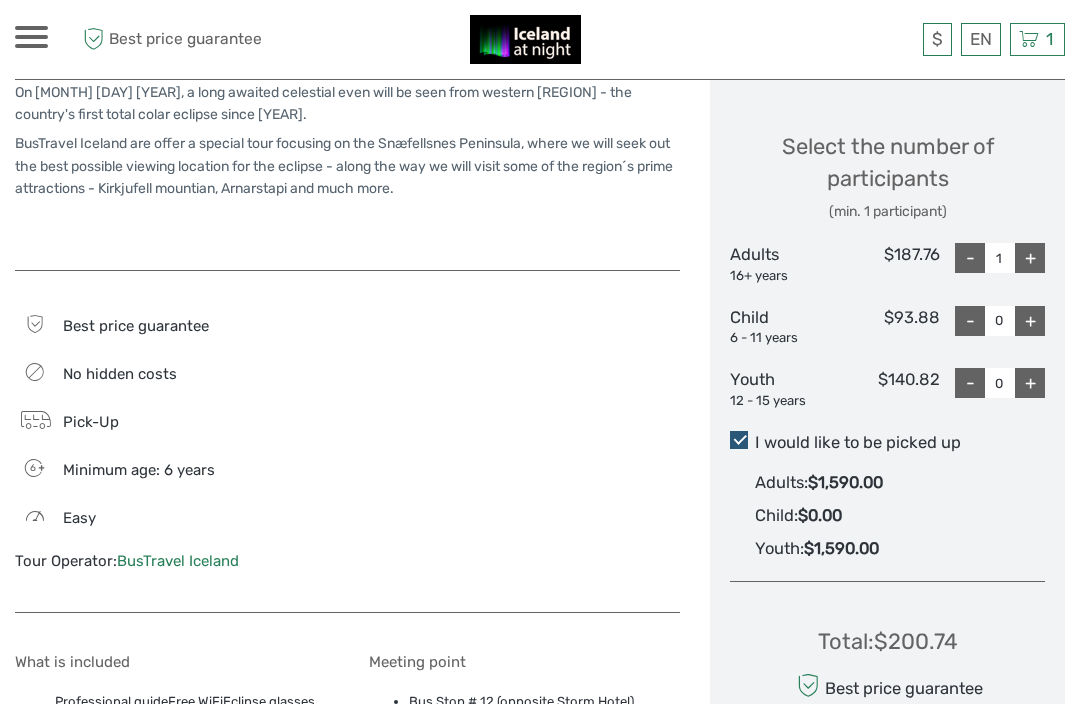 scroll, scrollTop: 819, scrollLeft: 0, axis: vertical 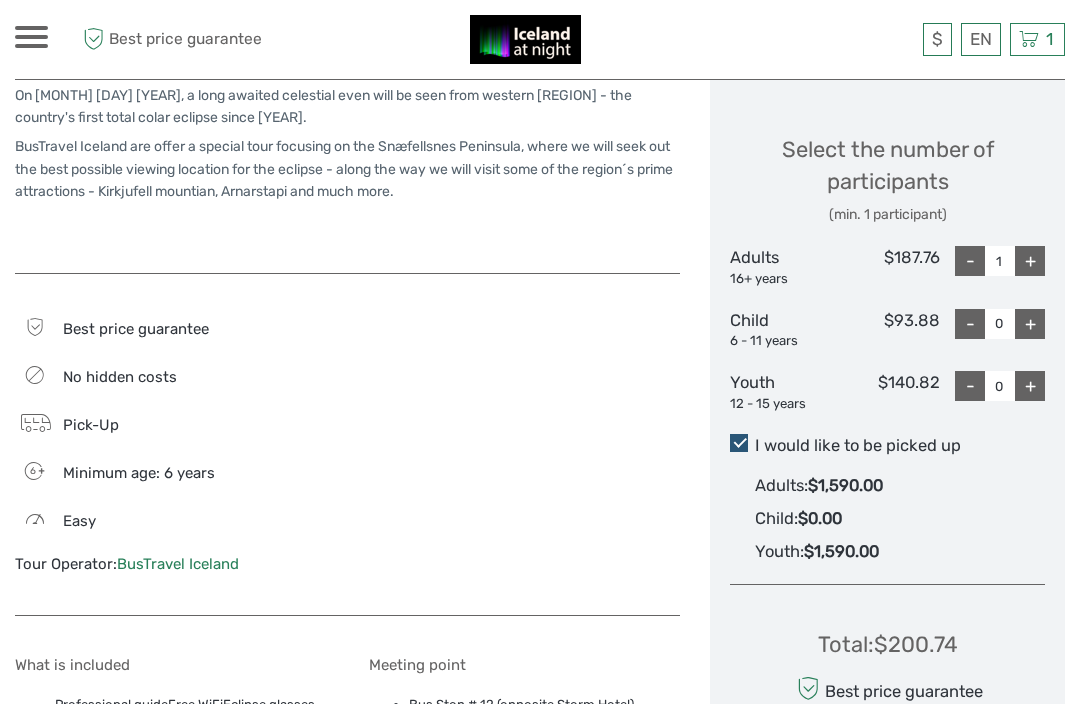 click at bounding box center (739, 443) 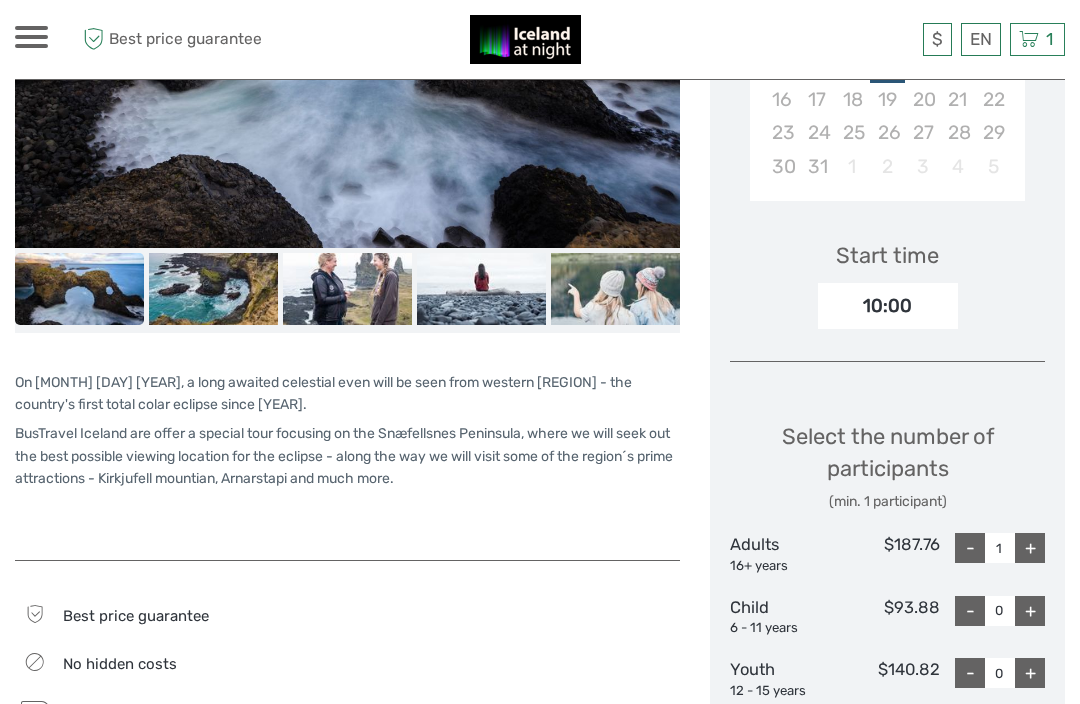 scroll, scrollTop: 531, scrollLeft: 0, axis: vertical 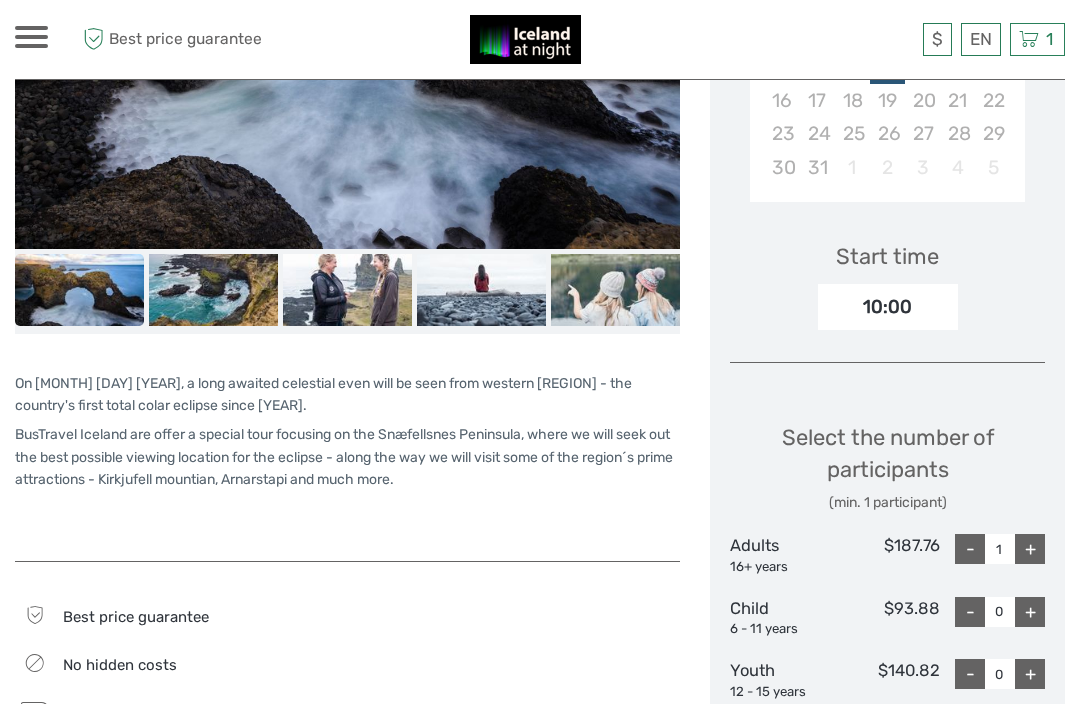click on "$
ISK
€
$
£
EN
English
Español Deutsch
Tours
Multi-day tours
Transfers
Car rental
More
Food & drink
Travel Articles
Food & drink
Travel Articles
Best price guarantee
Best price guarantee
$
ISK
€
$
£
EN
English
Español Deutsch
1" at bounding box center (540, 1379) 